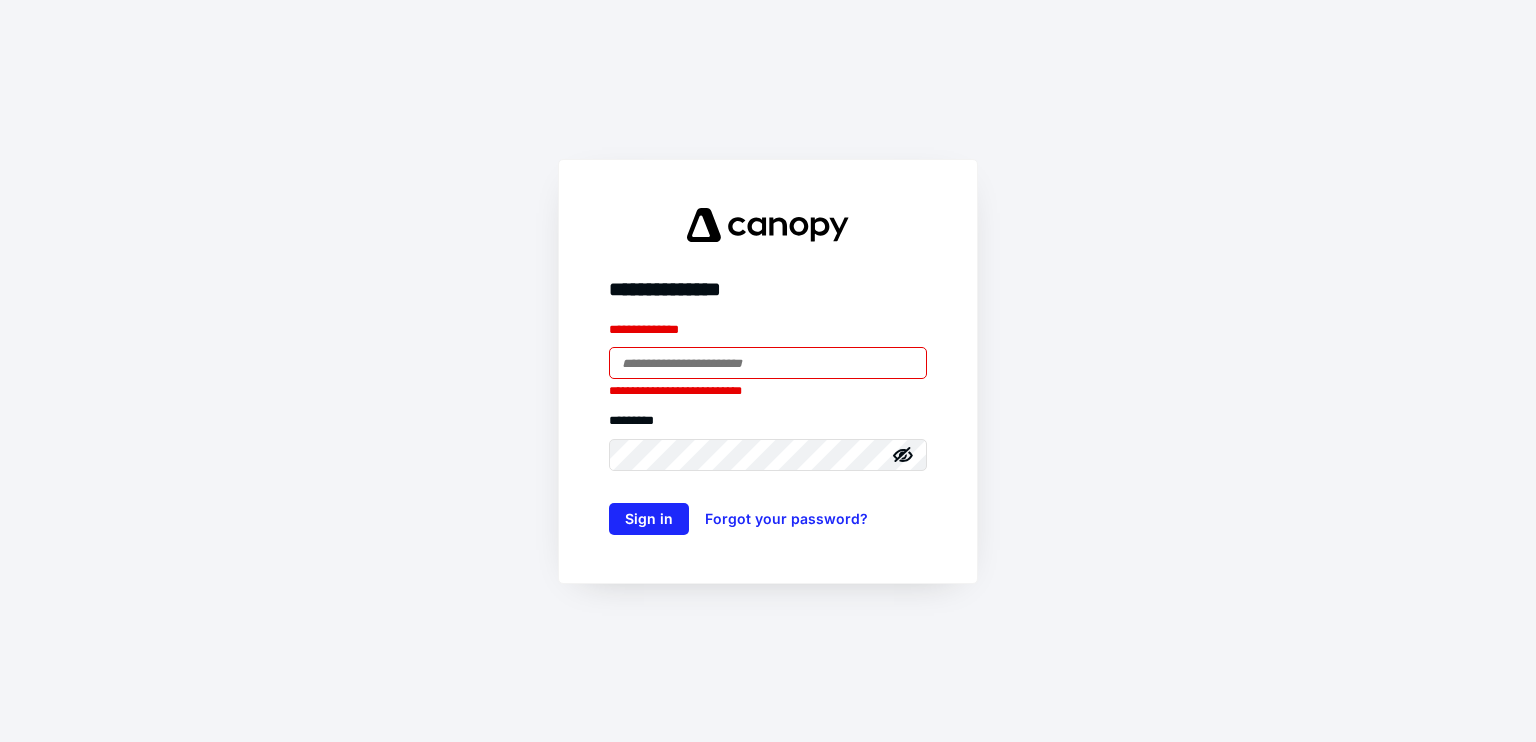 scroll, scrollTop: 0, scrollLeft: 0, axis: both 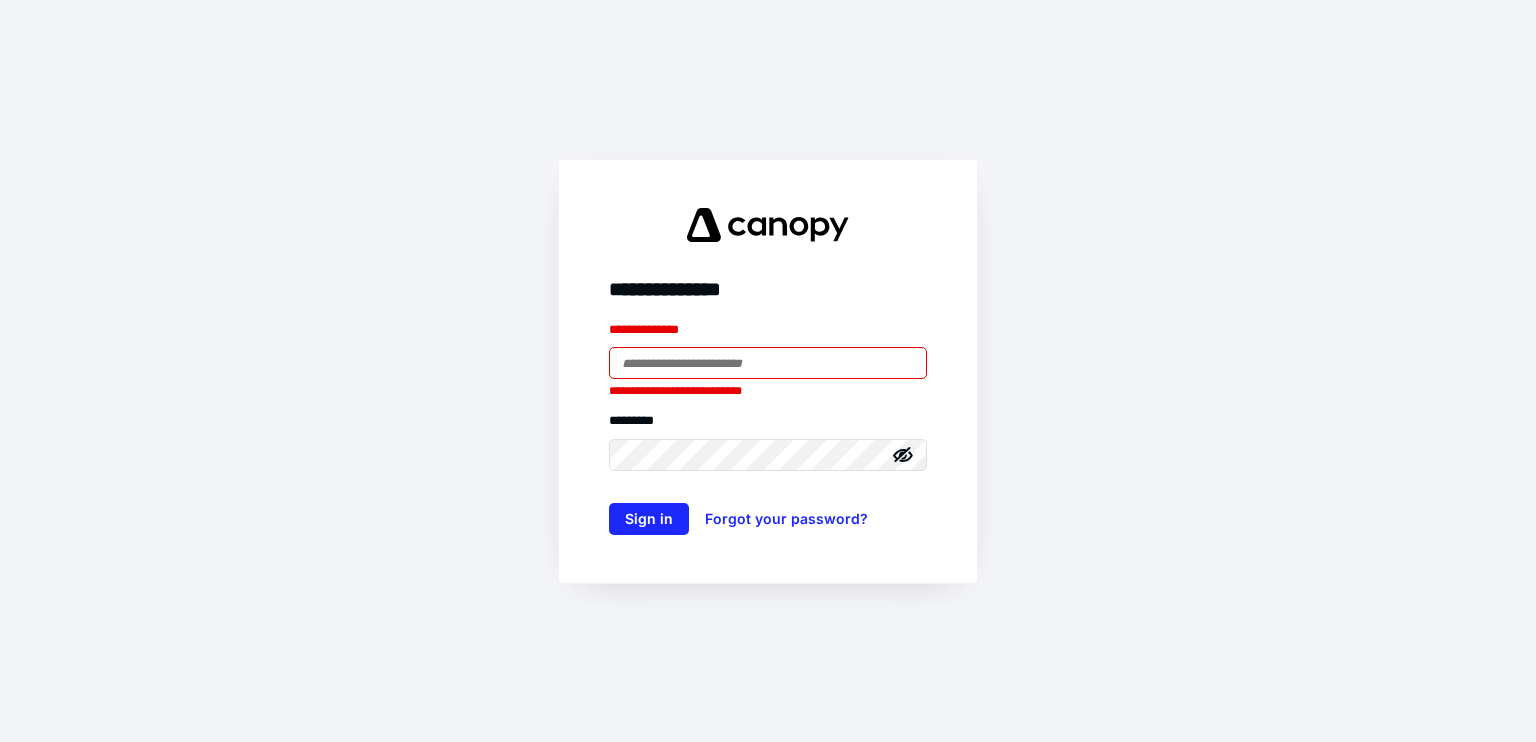 click at bounding box center (0, 0) 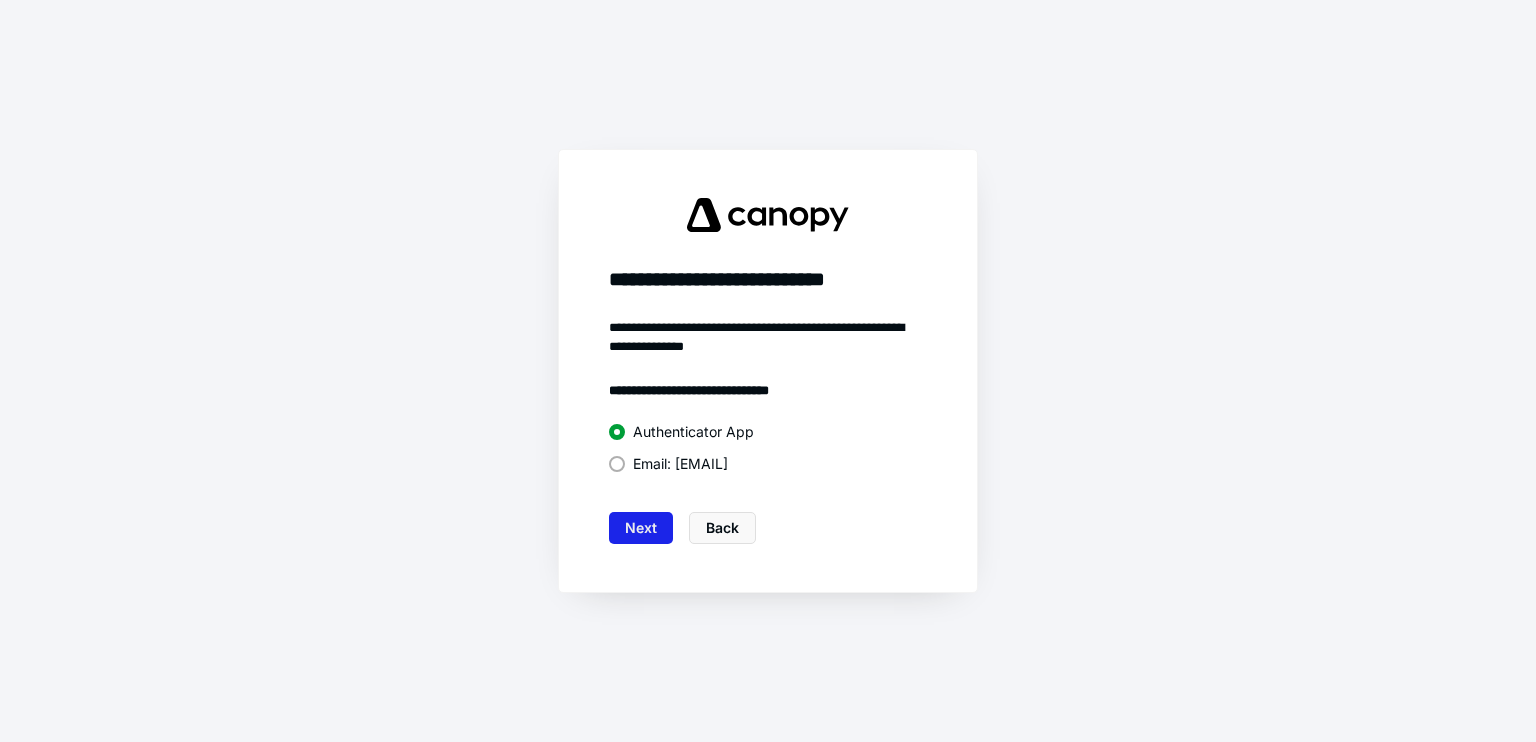 click on "Next" at bounding box center [641, 528] 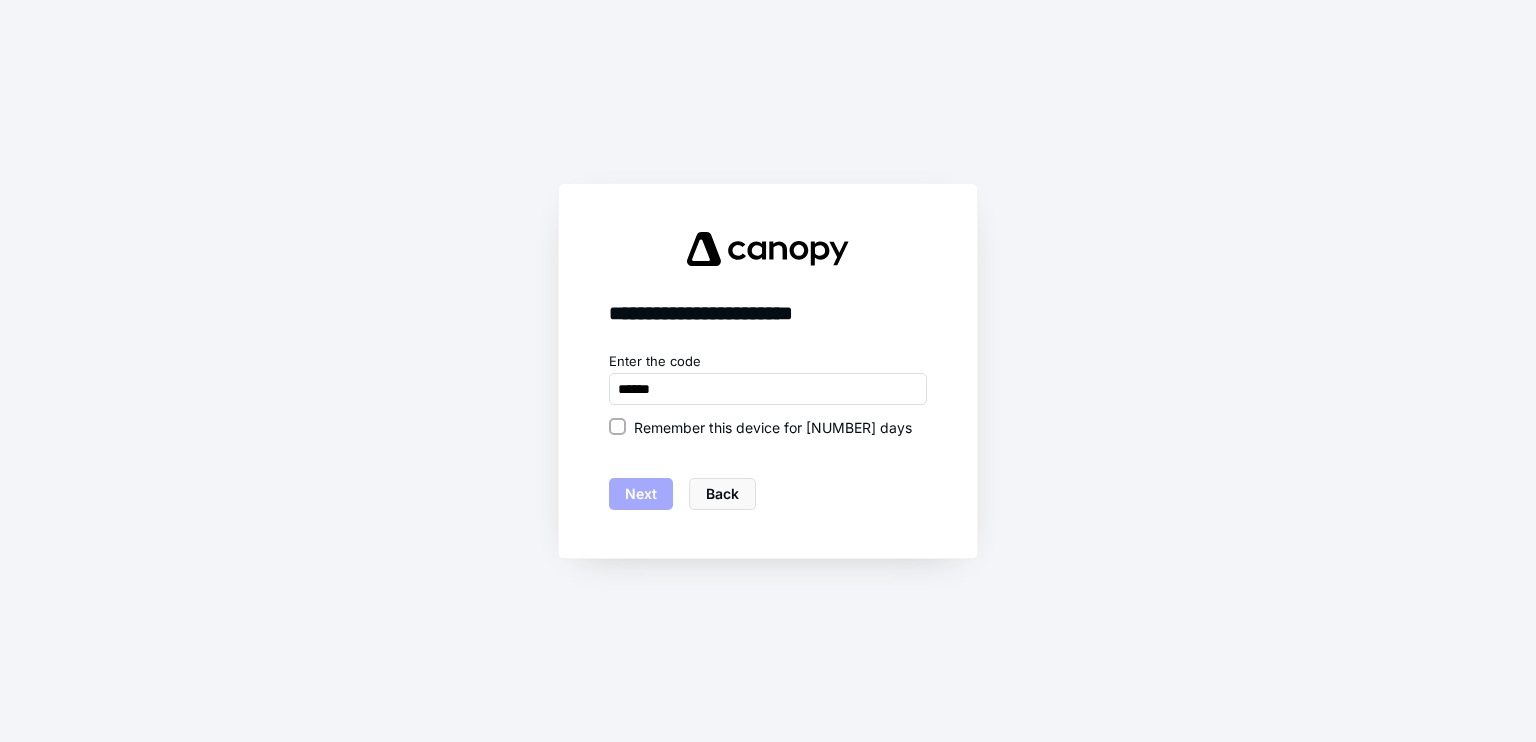 drag, startPoint x: 651, startPoint y: 381, endPoint x: 653, endPoint y: 415, distance: 34.058773 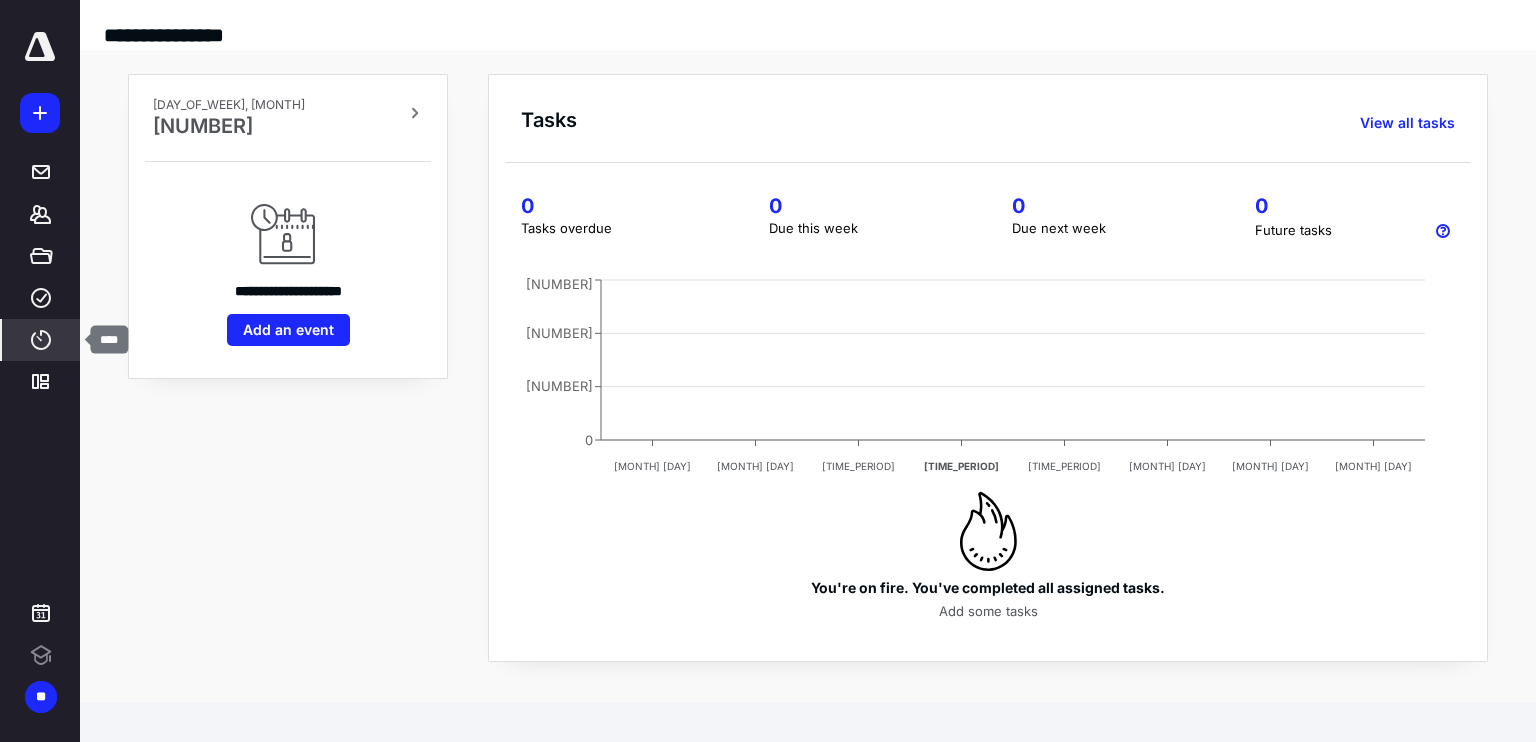 drag, startPoint x: 45, startPoint y: 337, endPoint x: 49, endPoint y: 325, distance: 12.649111 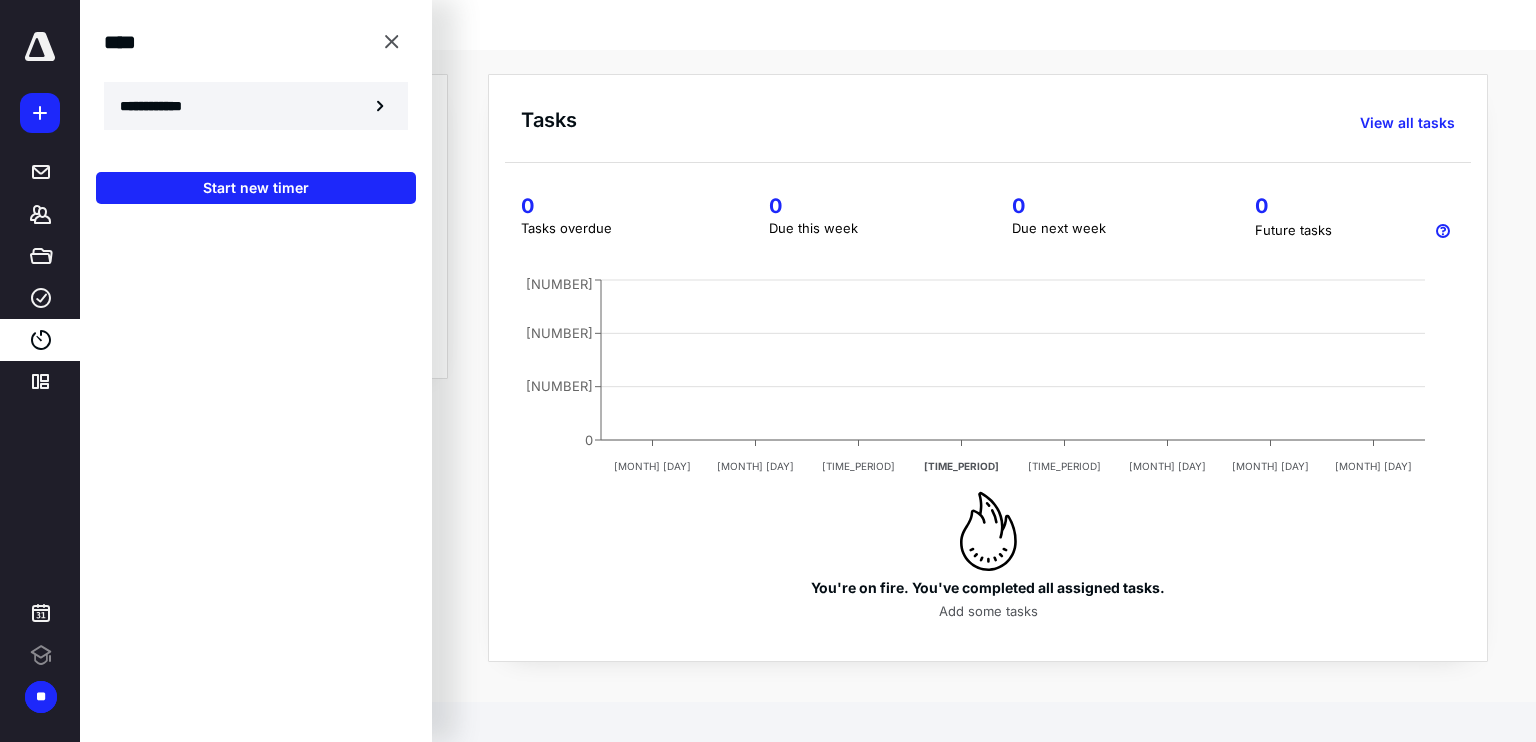 scroll, scrollTop: 0, scrollLeft: 0, axis: both 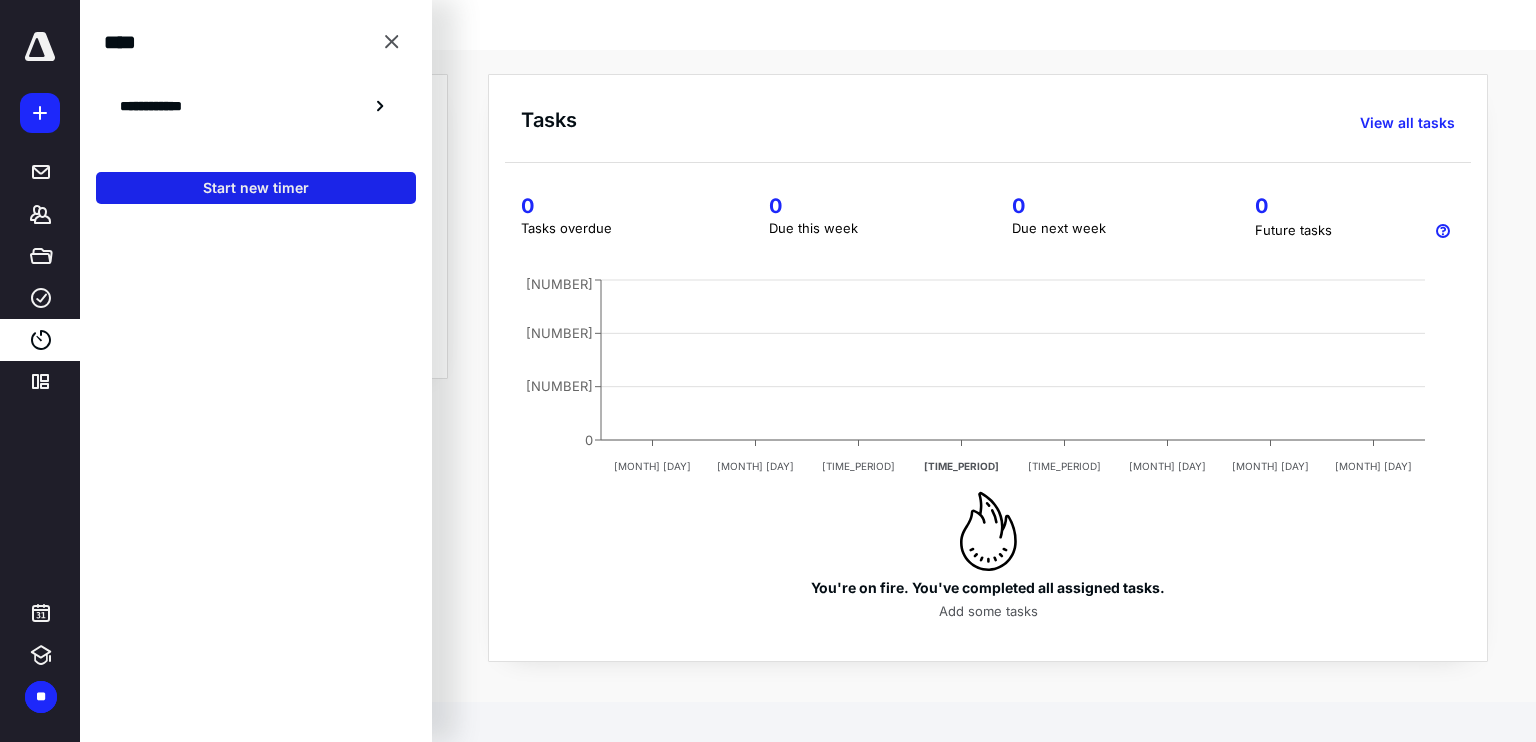 click on "Start new timer" at bounding box center [256, 188] 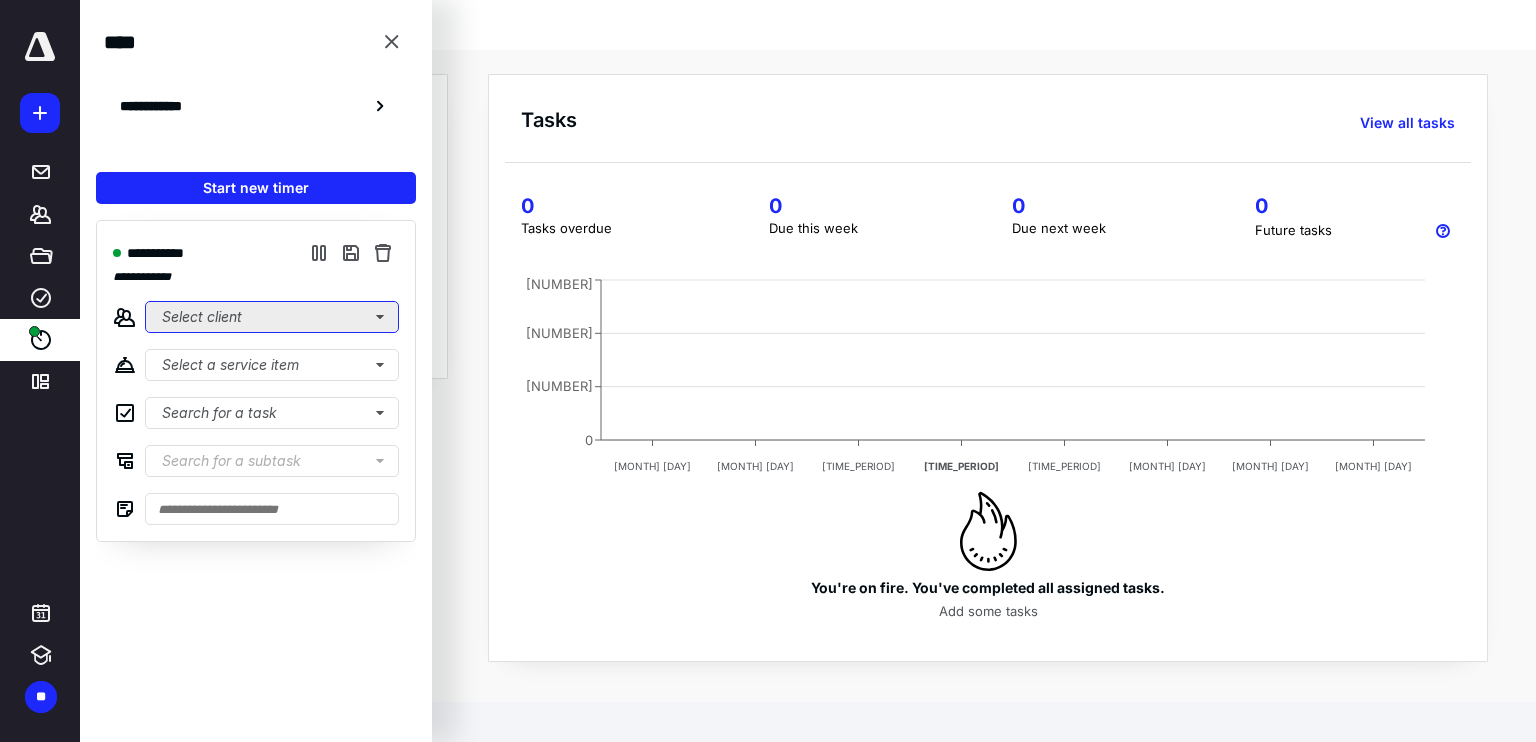 click on "Select client" at bounding box center [272, 317] 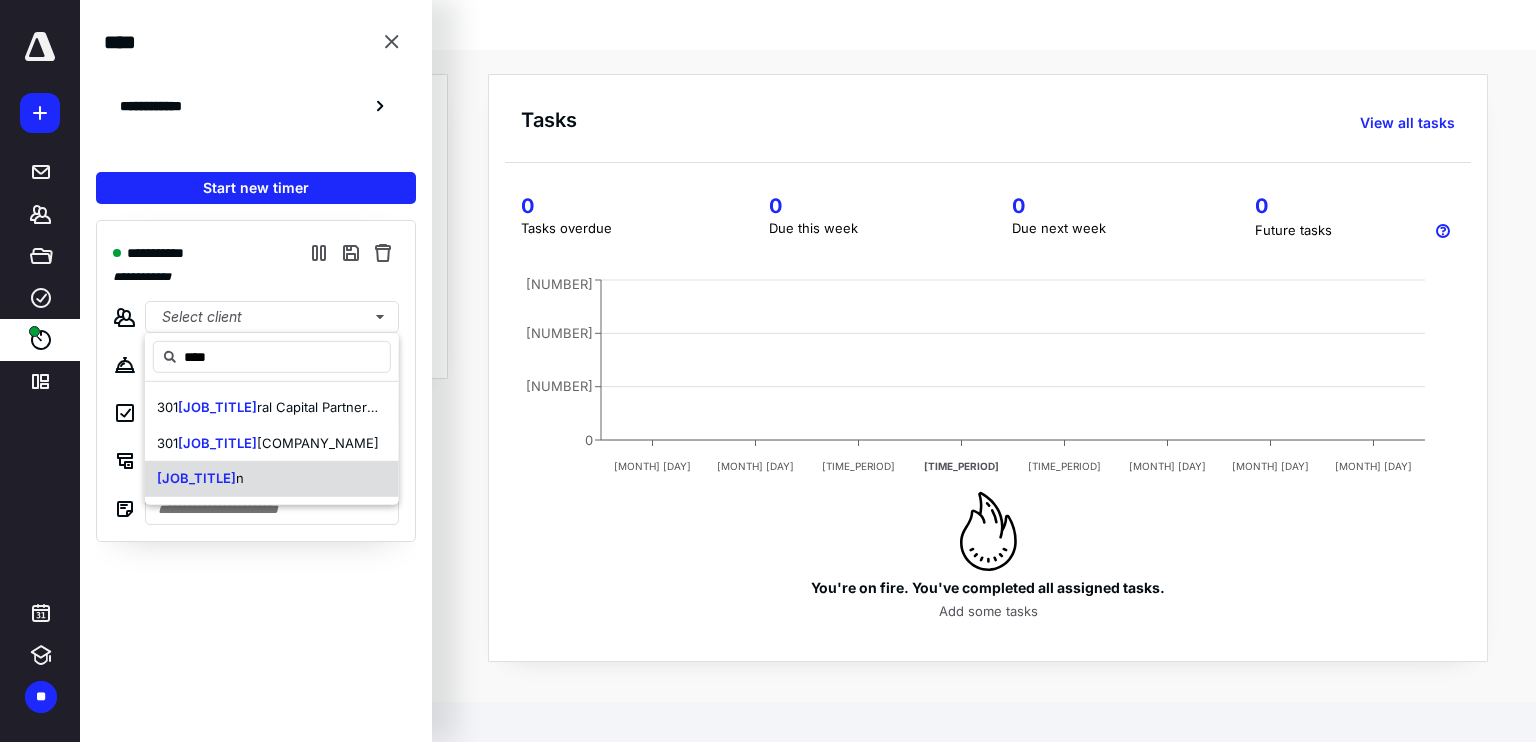 click on "[JOB_TITLE]" at bounding box center [272, 479] 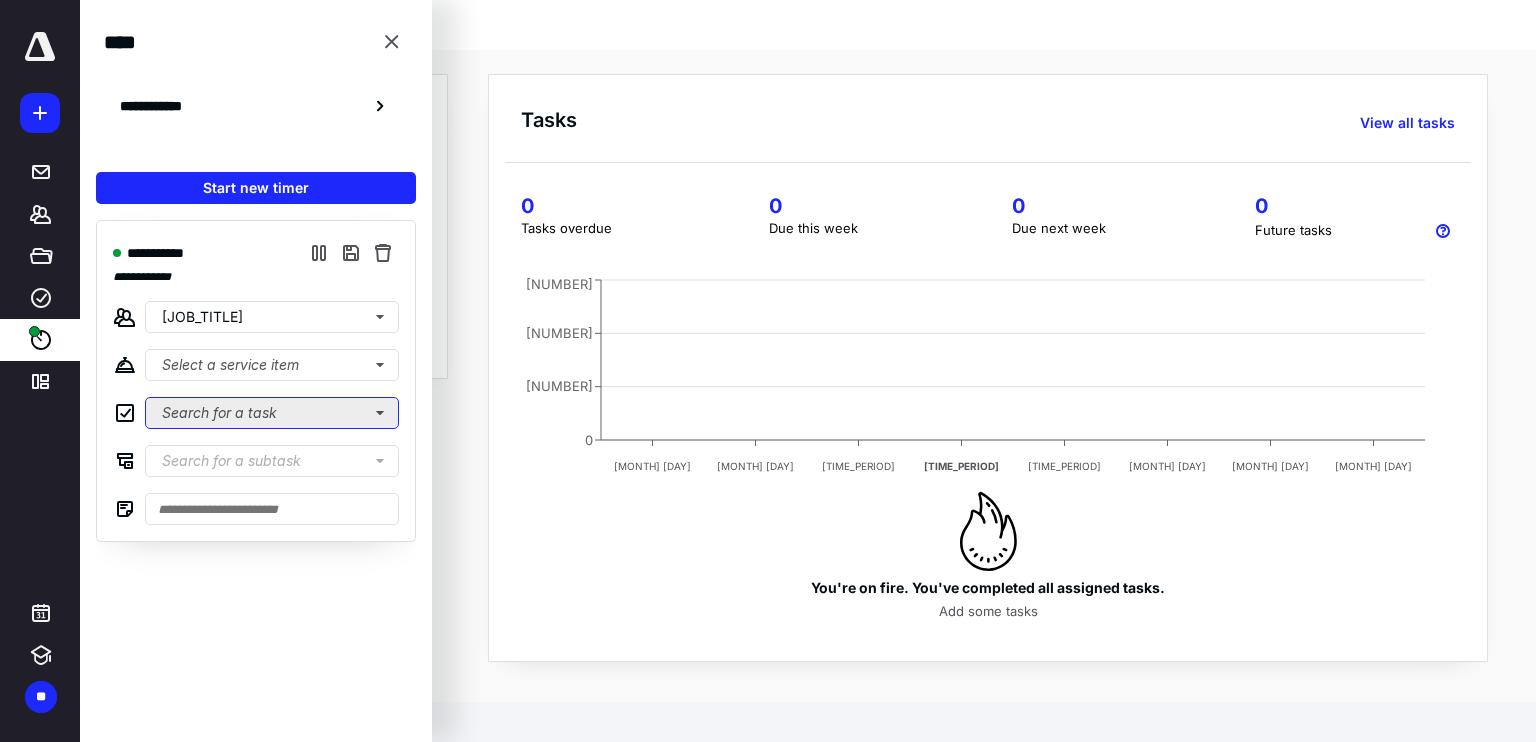 click on "Search for a task" at bounding box center (272, 365) 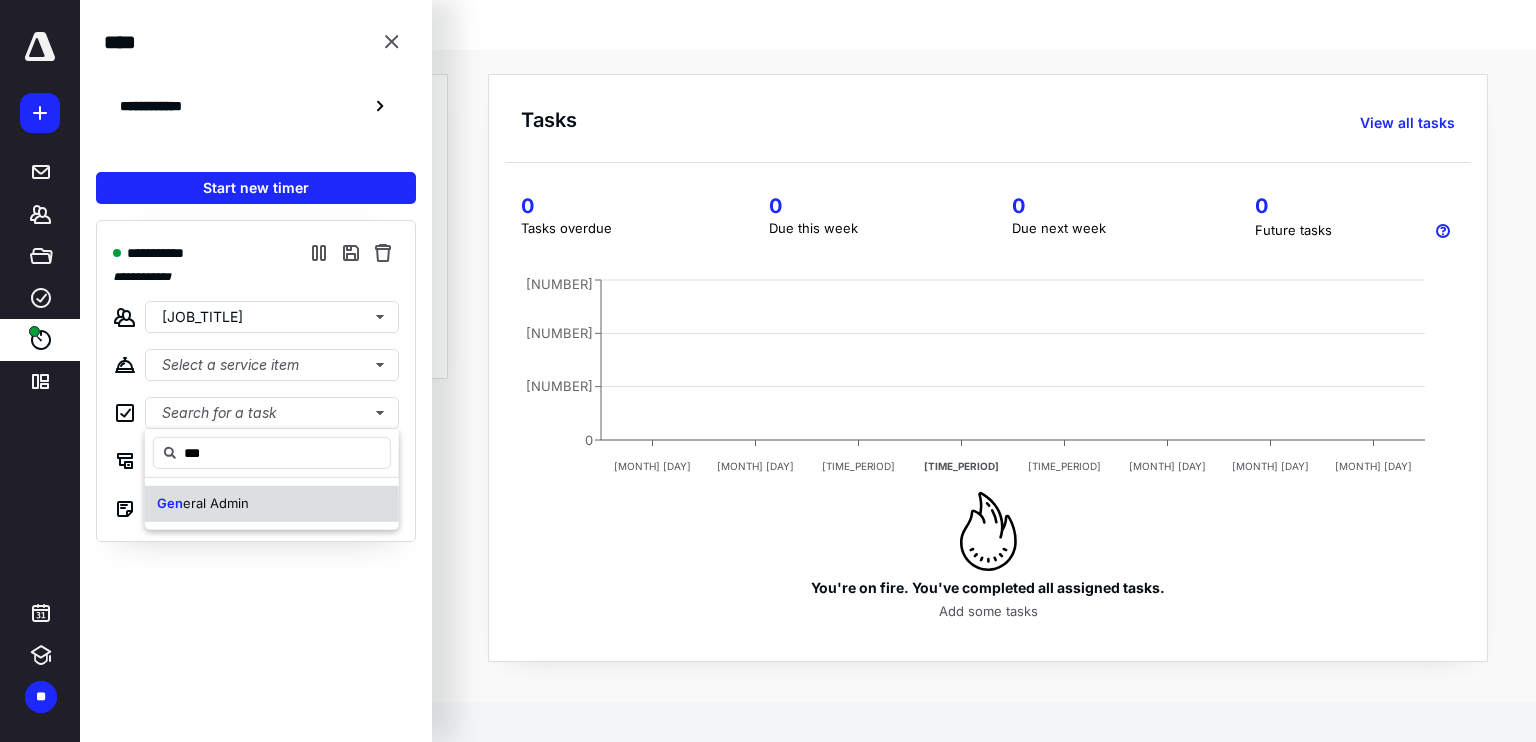 click on "eral Admin" at bounding box center [216, 503] 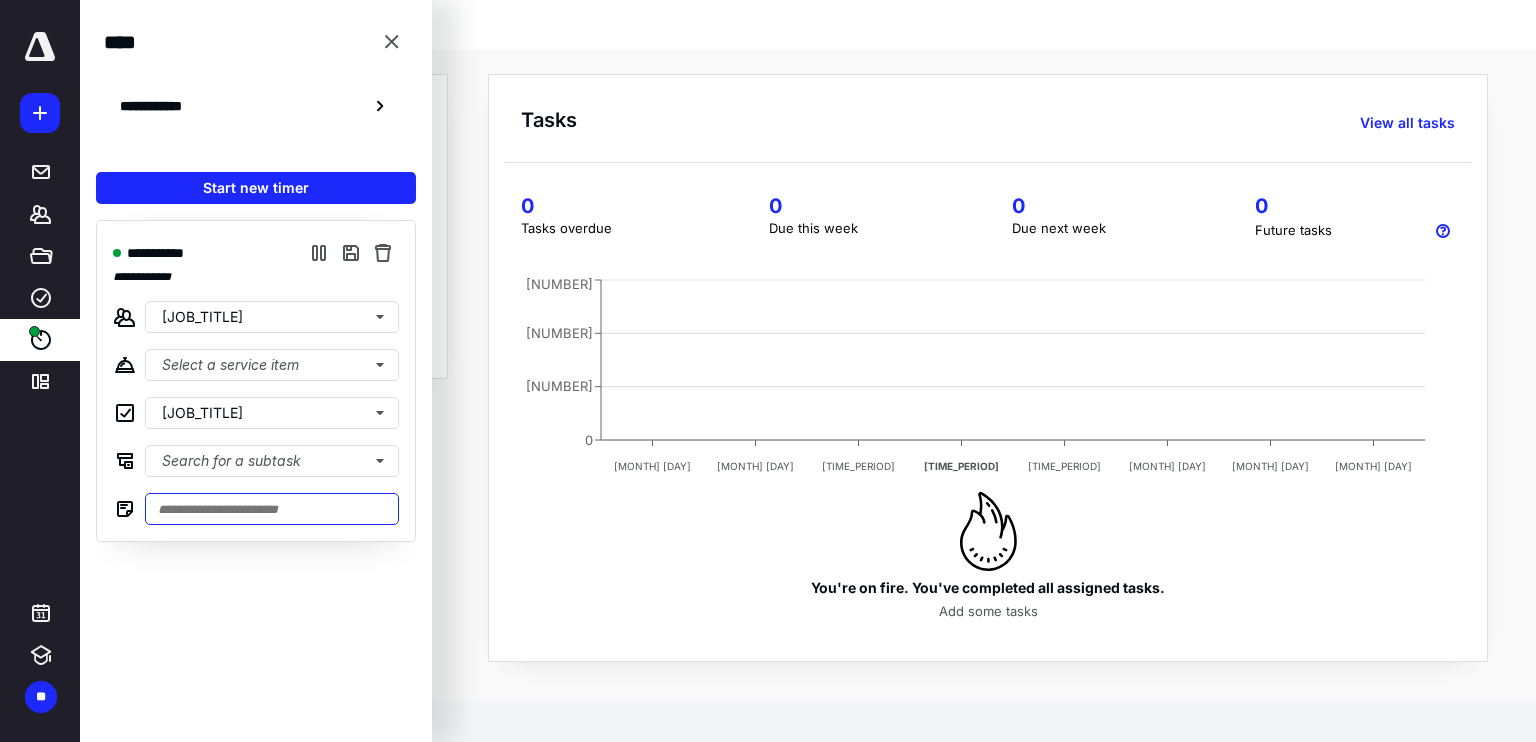 click at bounding box center (272, 509) 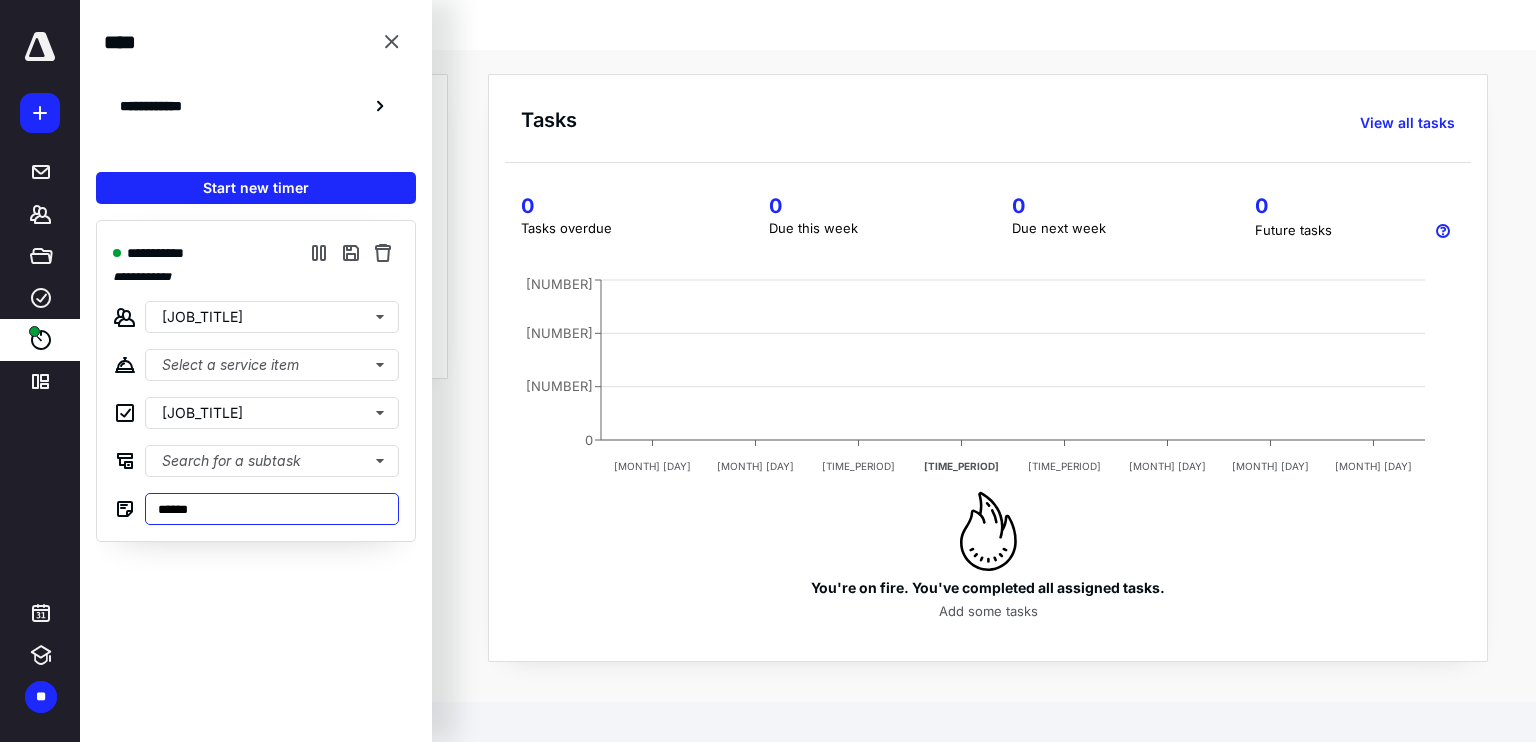 type on "******" 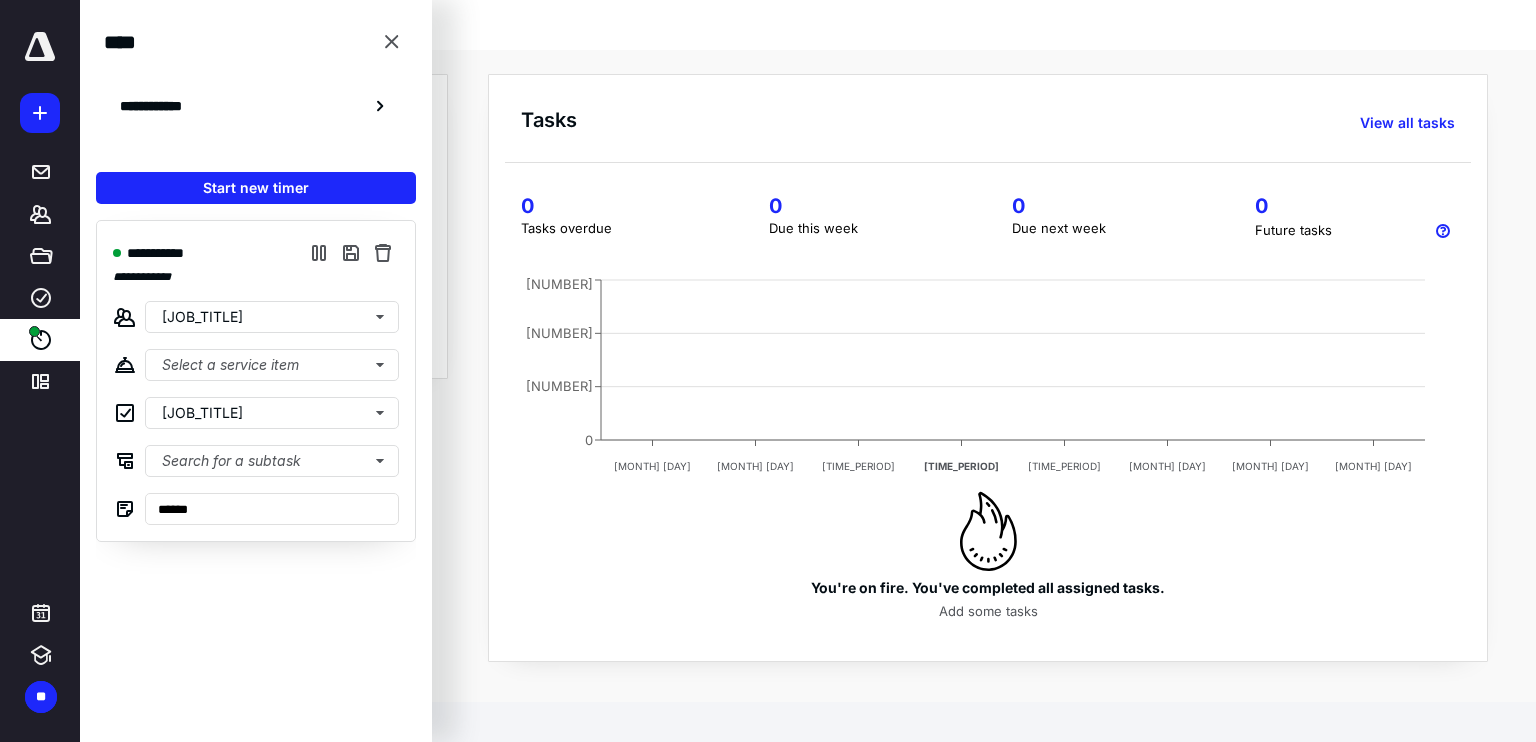 click on "[JOB_TITLE] [JOB_TITLE] [JOB_TITLE] [JOB_TITLE] [JOB_TITLE] [JOB_TITLE] Start new timer [JOB_TITLE] [JOB_TITLE] [JOB_TITLE] [JOB_TITLE] [JOB_TITLE]" at bounding box center [768, 0] 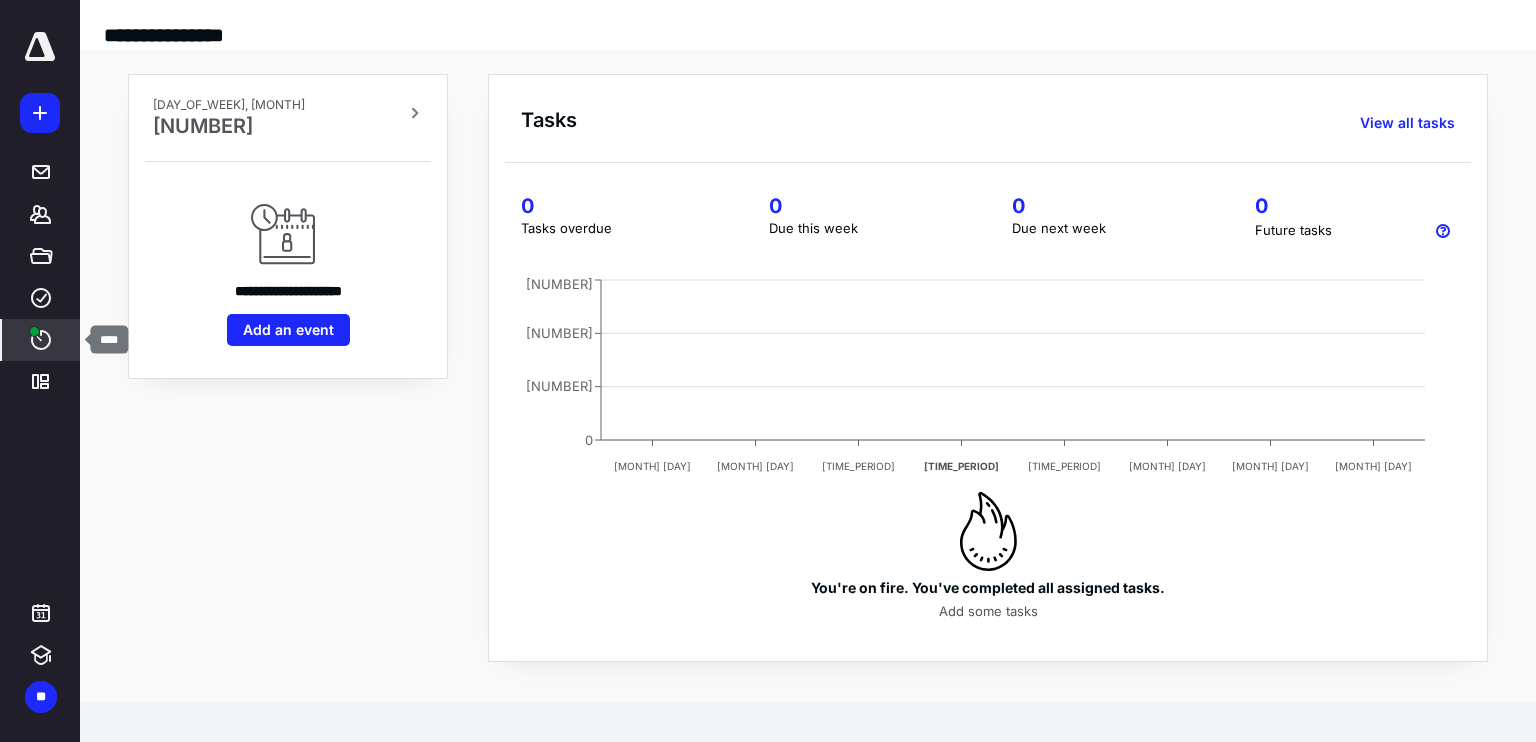 click at bounding box center [41, 340] 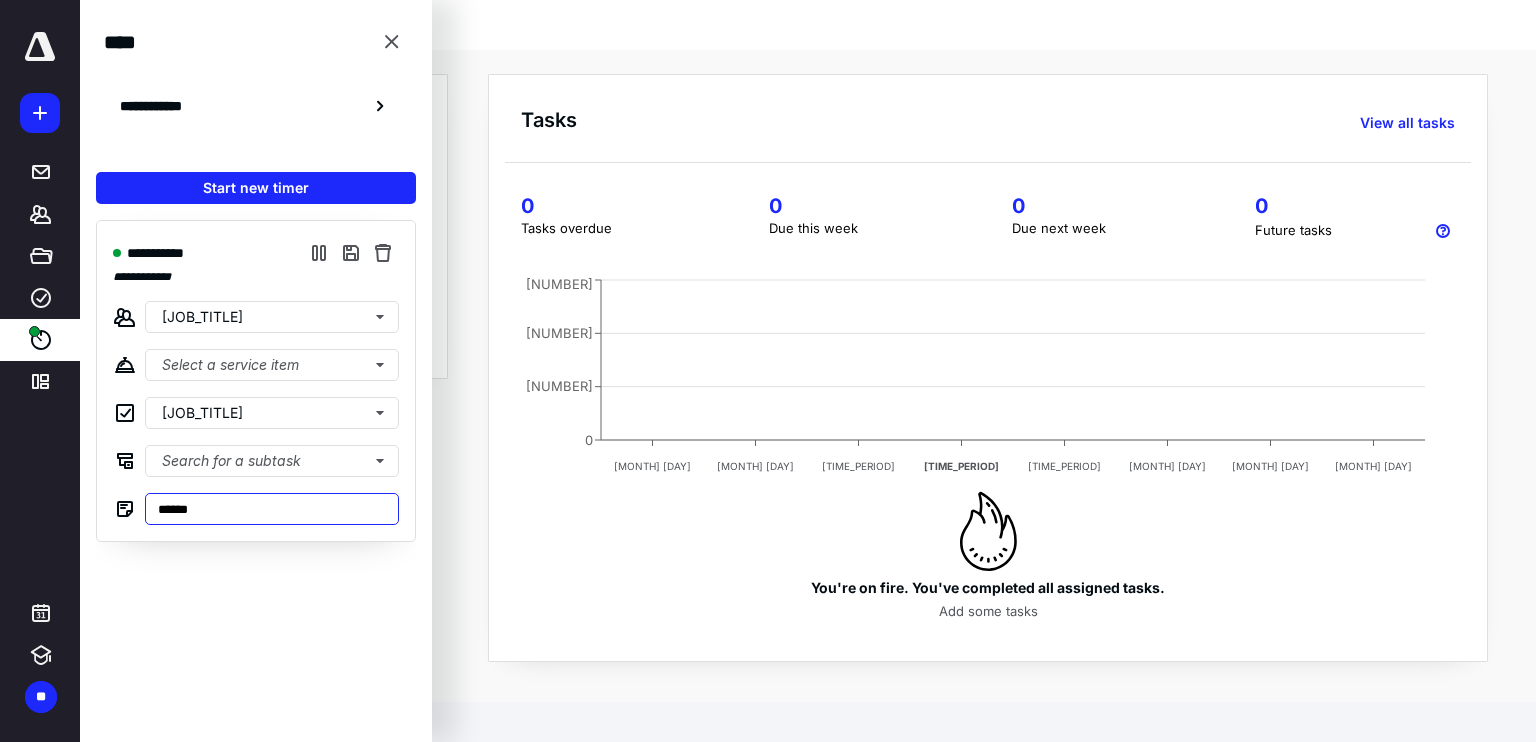 click on "******" at bounding box center (272, 509) 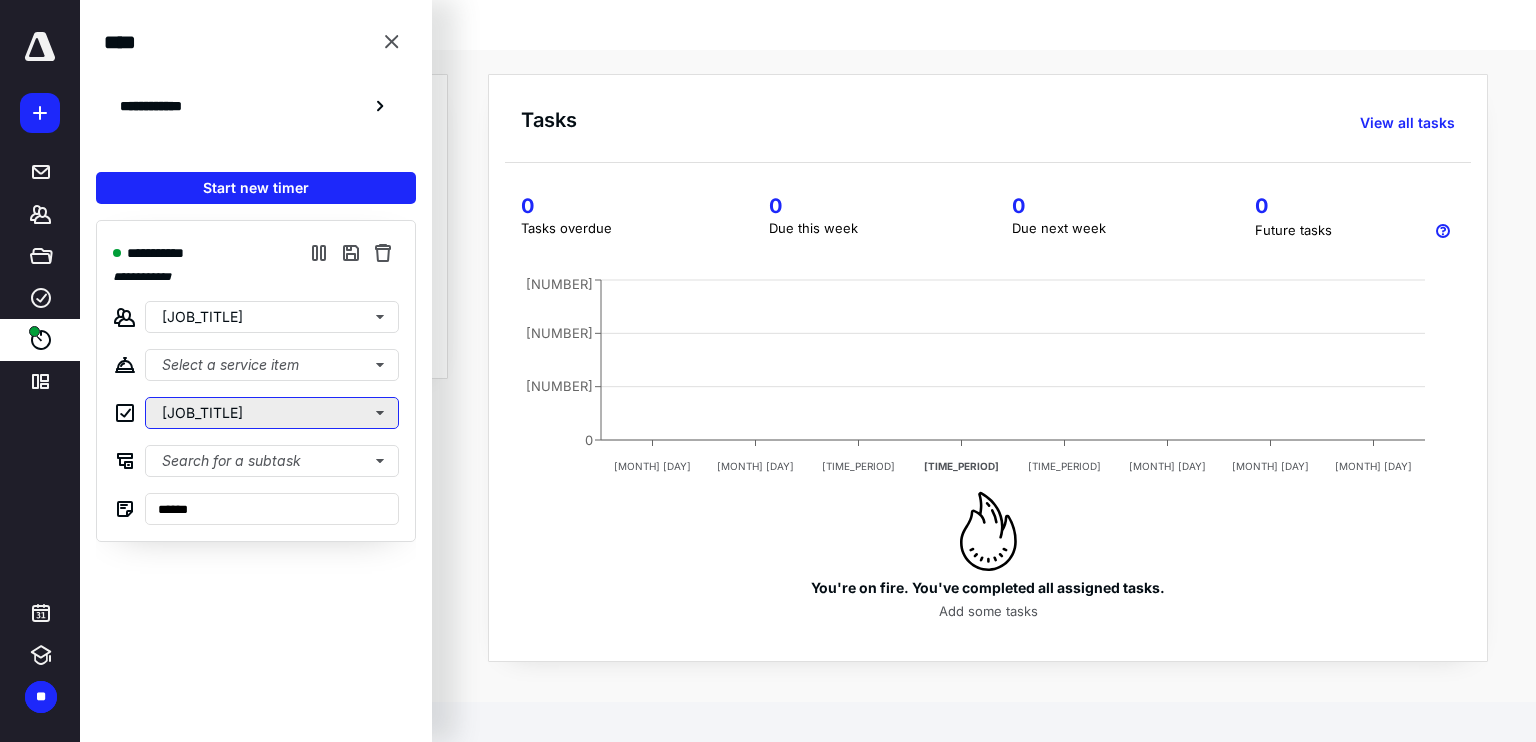 click on "[JOB_TITLE]" at bounding box center [272, 317] 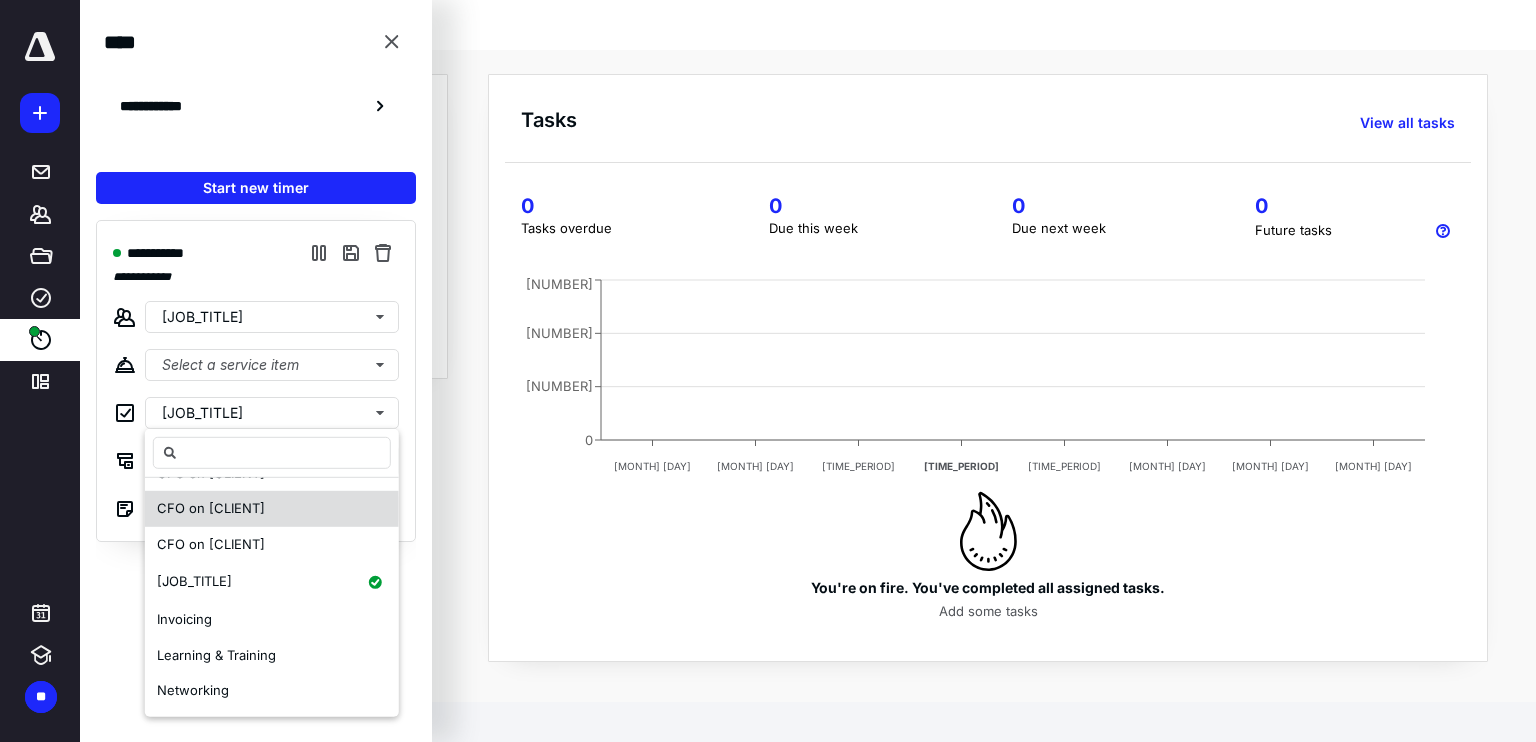 scroll, scrollTop: 200, scrollLeft: 0, axis: vertical 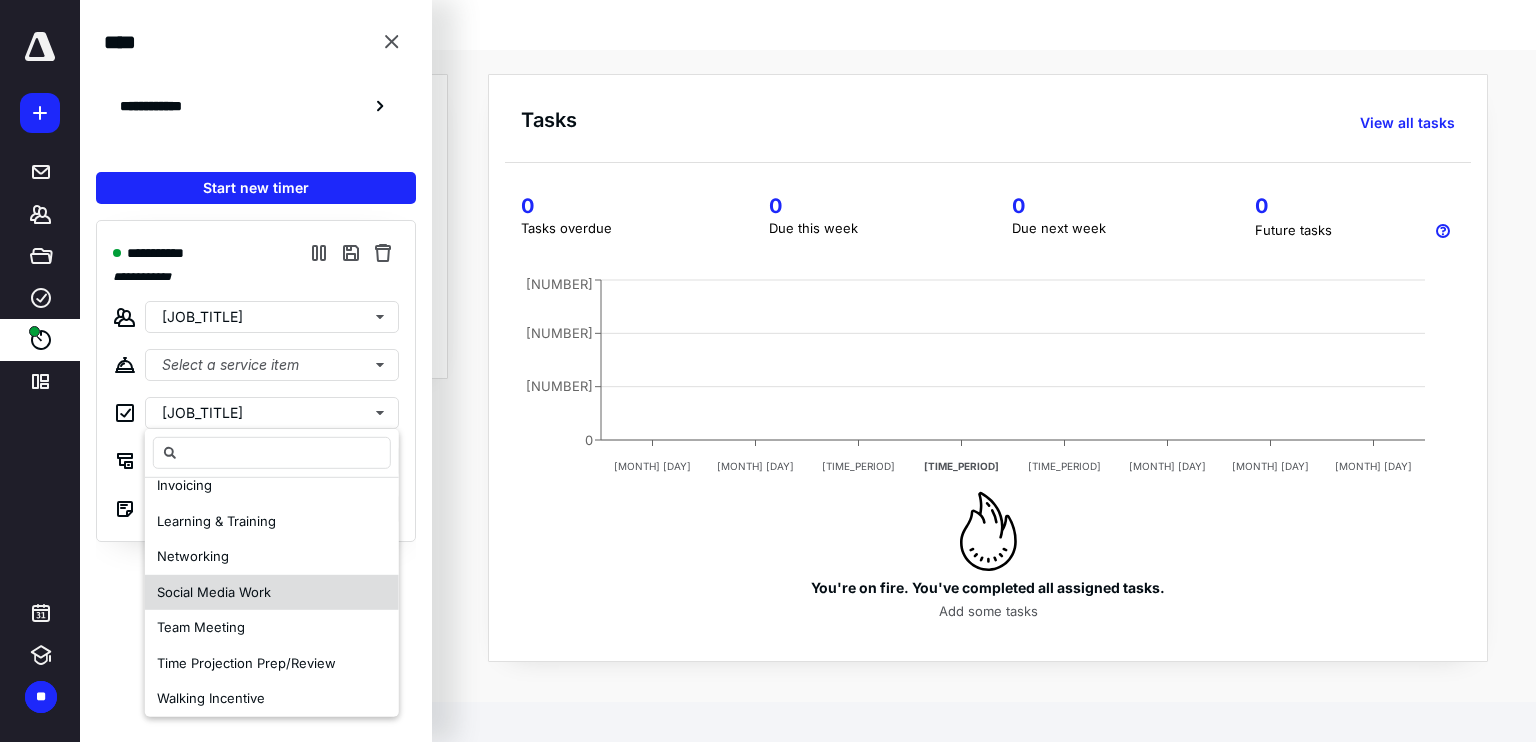 click on "Social Media Work" at bounding box center (211, 338) 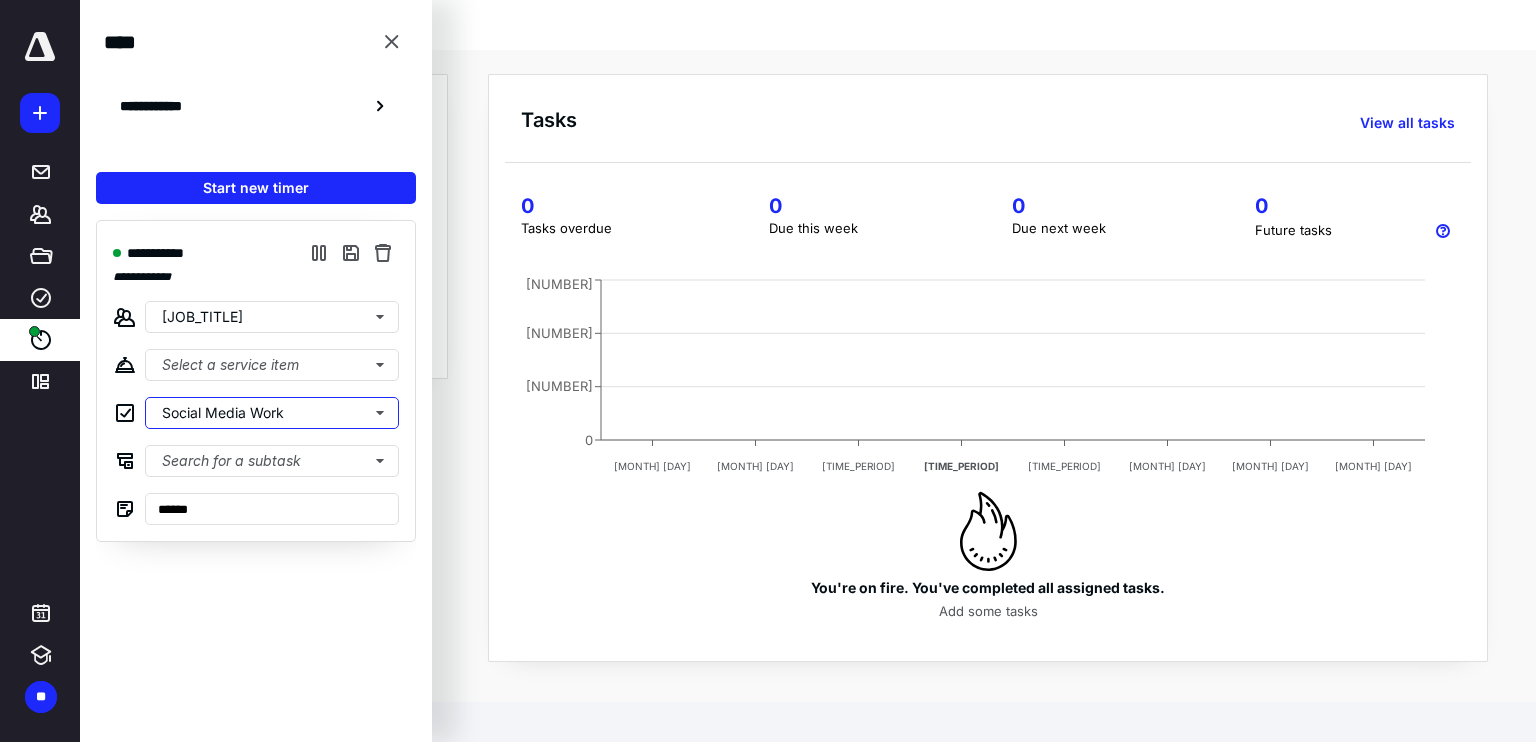 scroll, scrollTop: 0, scrollLeft: 0, axis: both 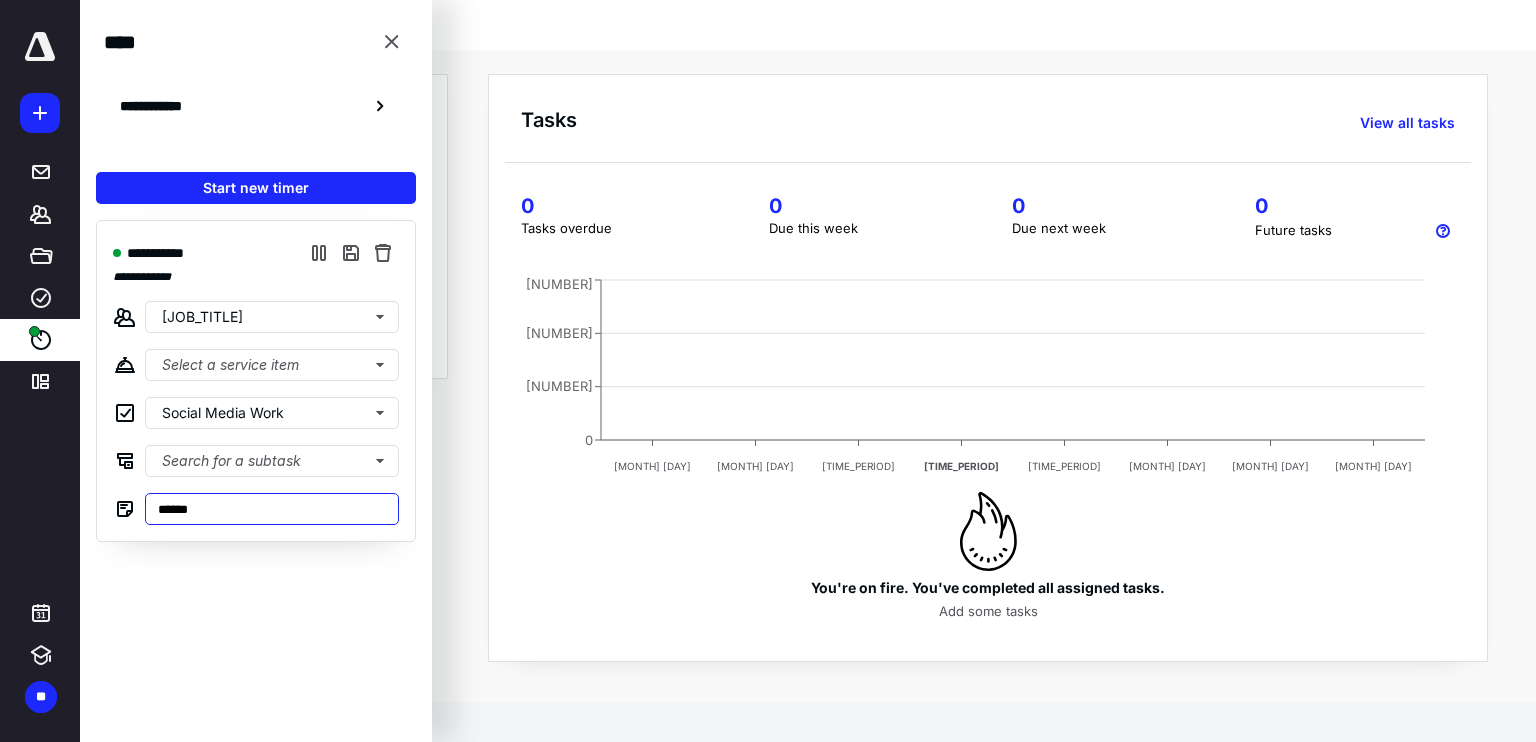 click on "******" at bounding box center [272, 509] 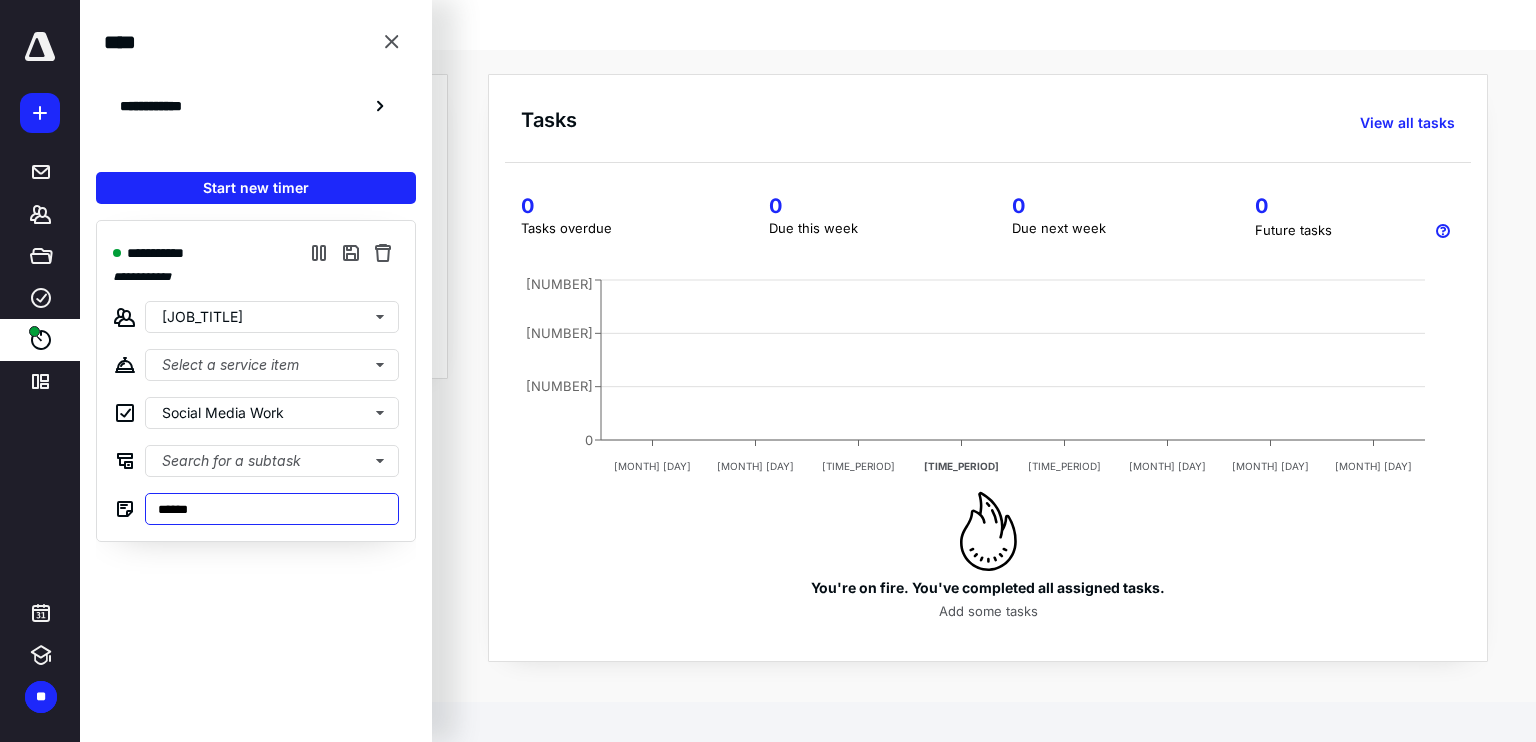 drag, startPoint x: 230, startPoint y: 504, endPoint x: 126, endPoint y: 497, distance: 104.23531 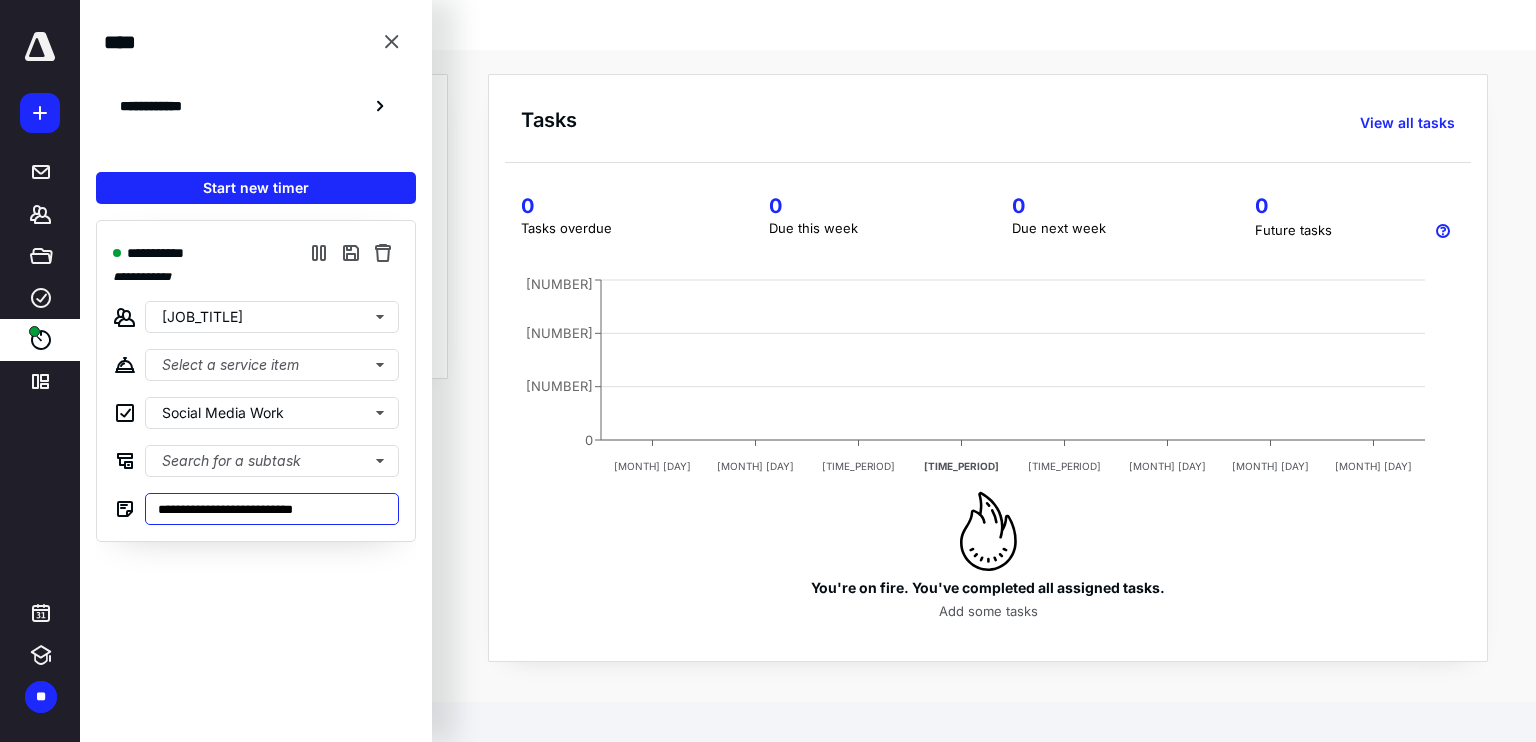click on "**********" at bounding box center (272, 509) 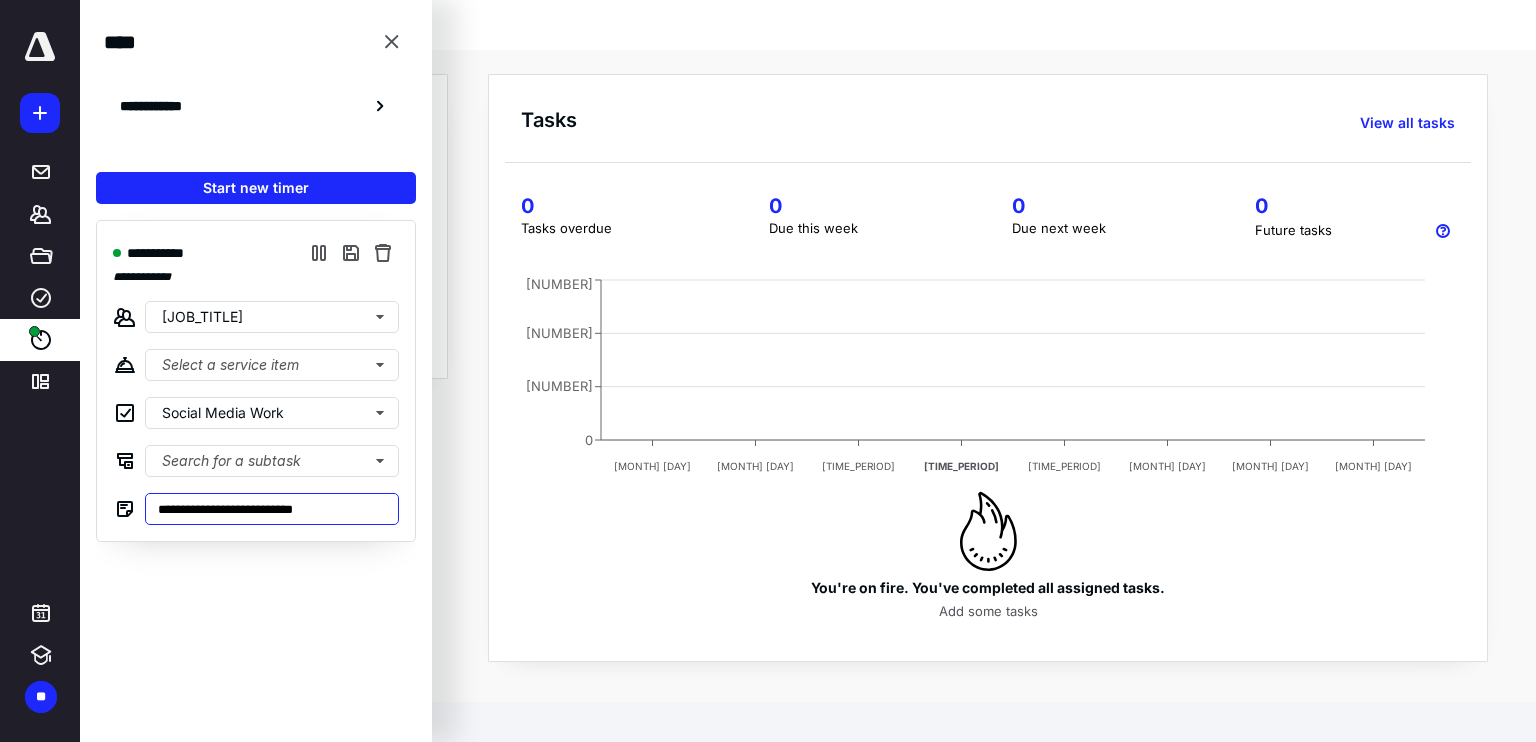 click on "**********" at bounding box center [272, 509] 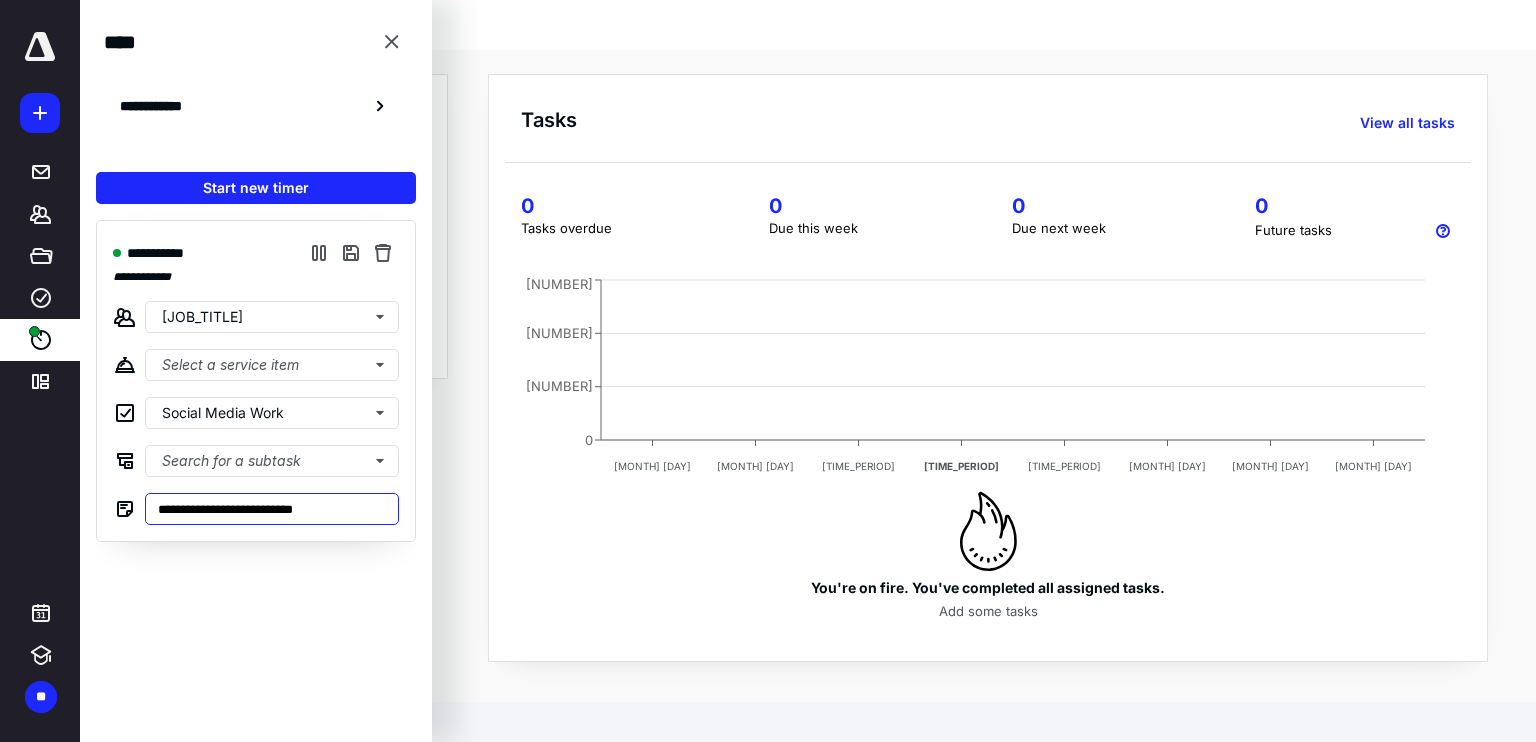 type on "**********" 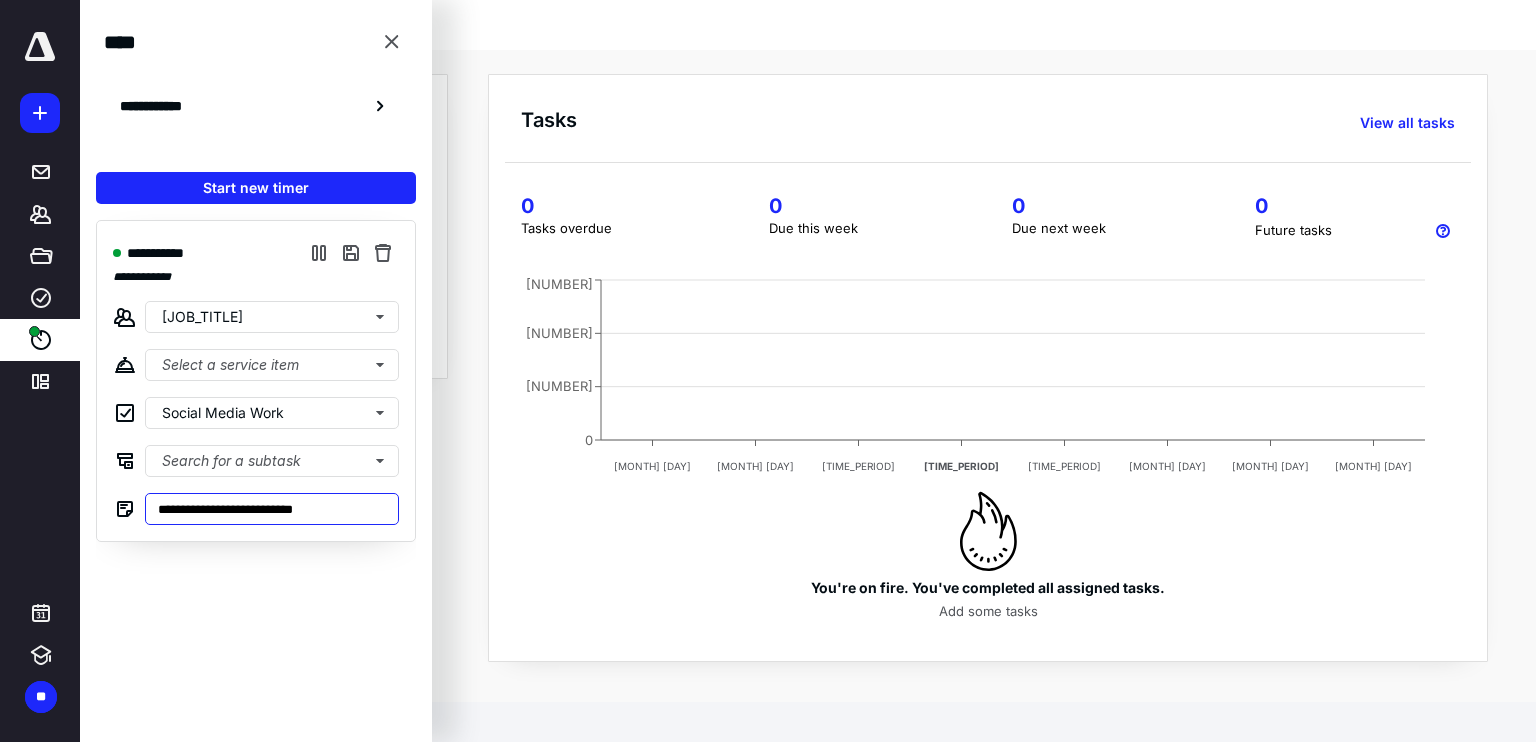 drag, startPoint x: 326, startPoint y: 506, endPoint x: 256, endPoint y: 510, distance: 70.11419 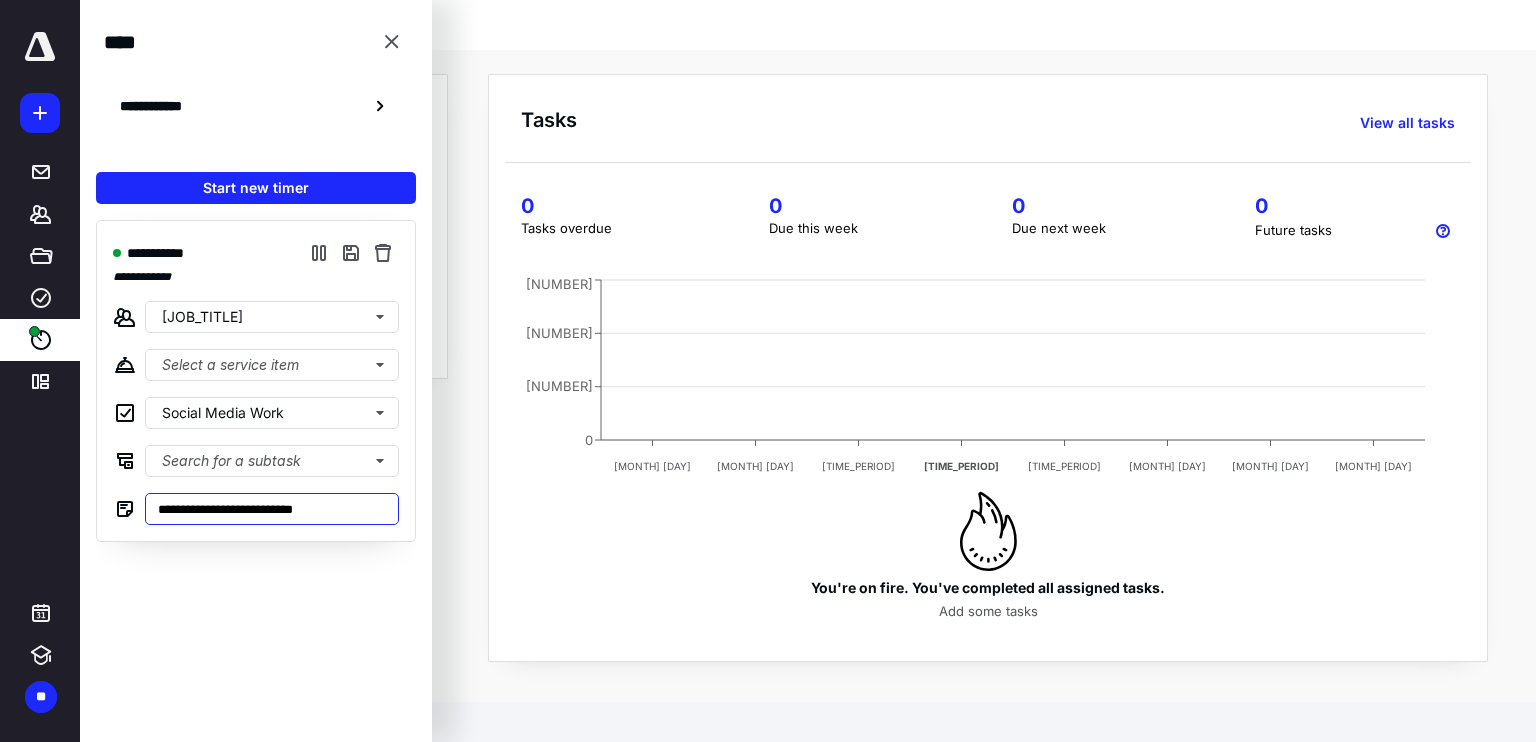 click on "**********" at bounding box center [272, 509] 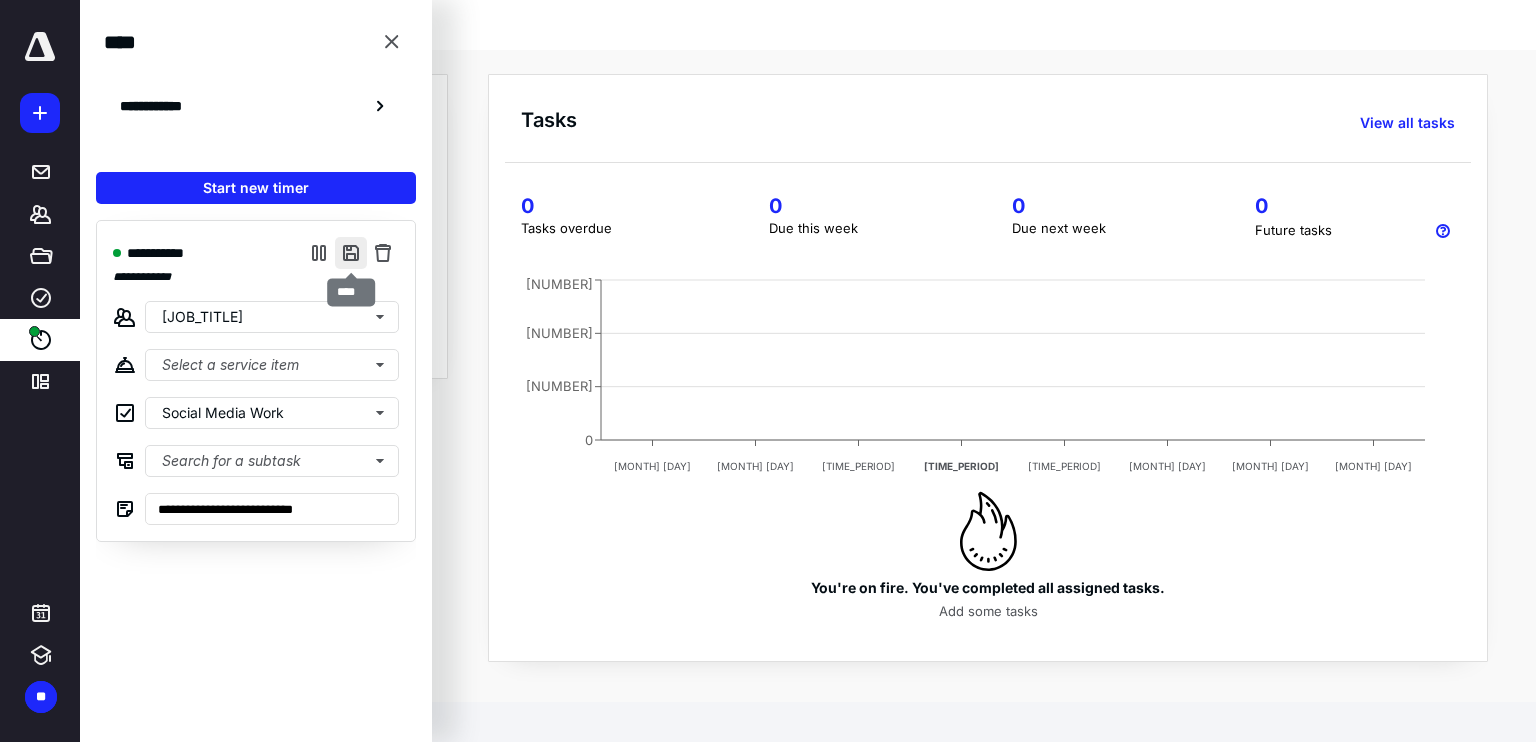click at bounding box center [351, 253] 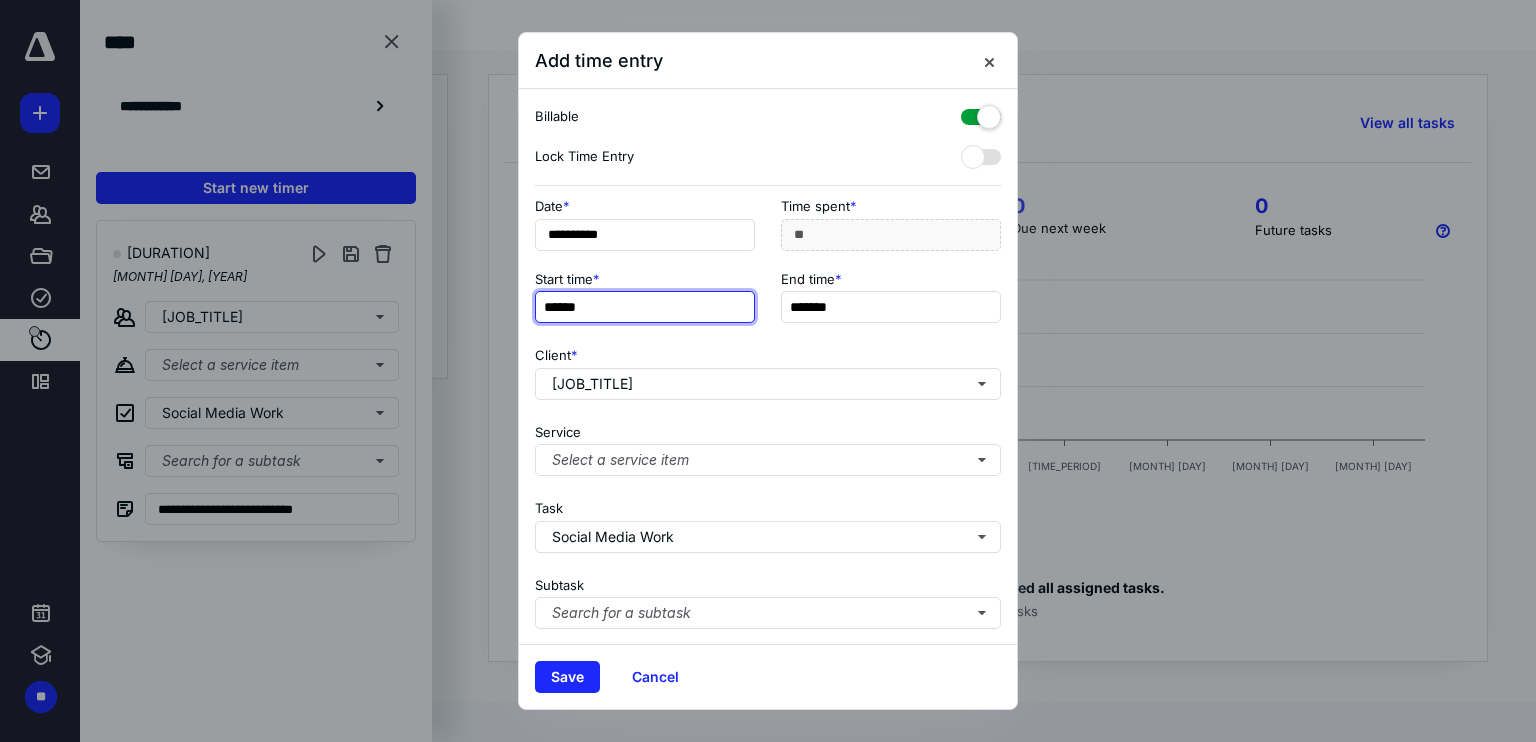 click on "******" at bounding box center (645, 307) 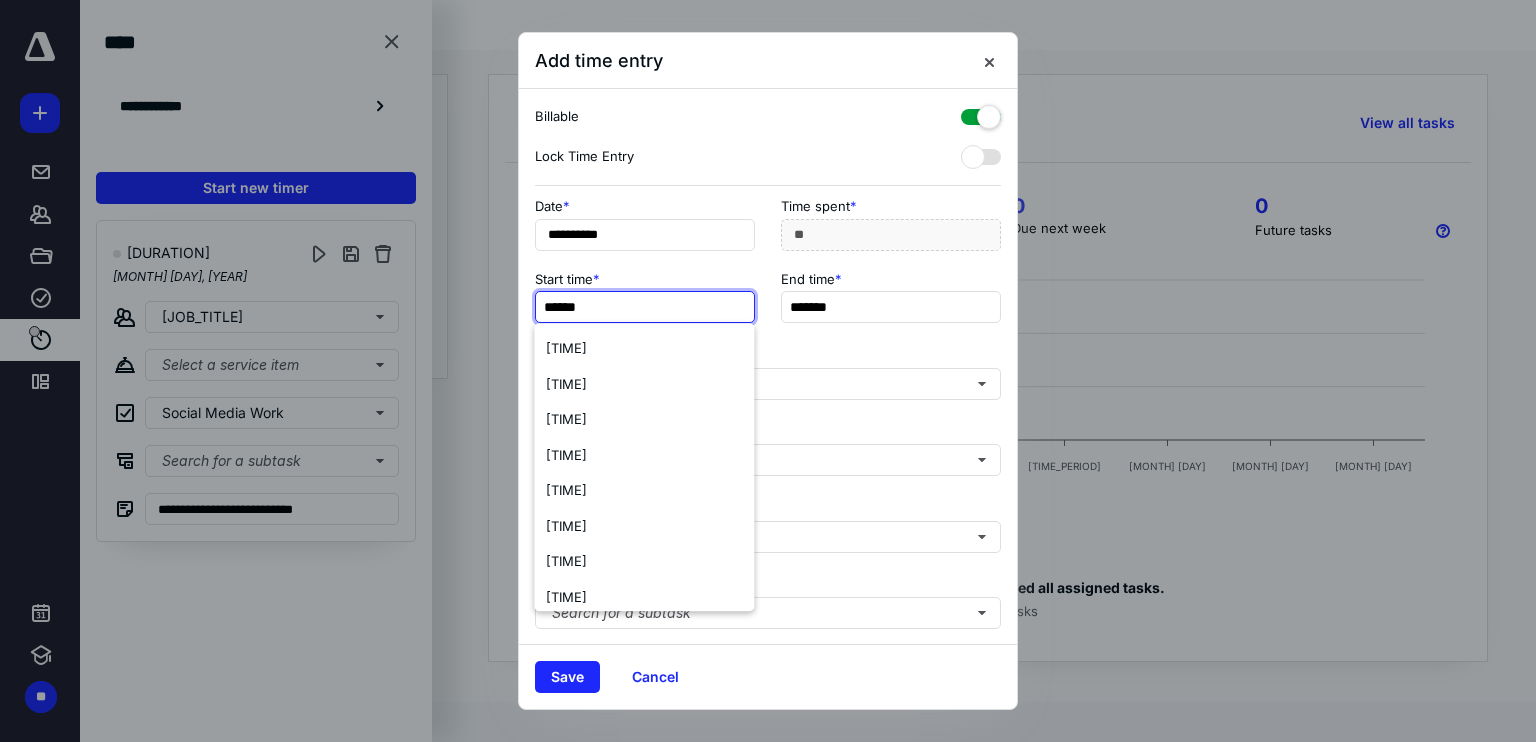 click on "******" at bounding box center [645, 307] 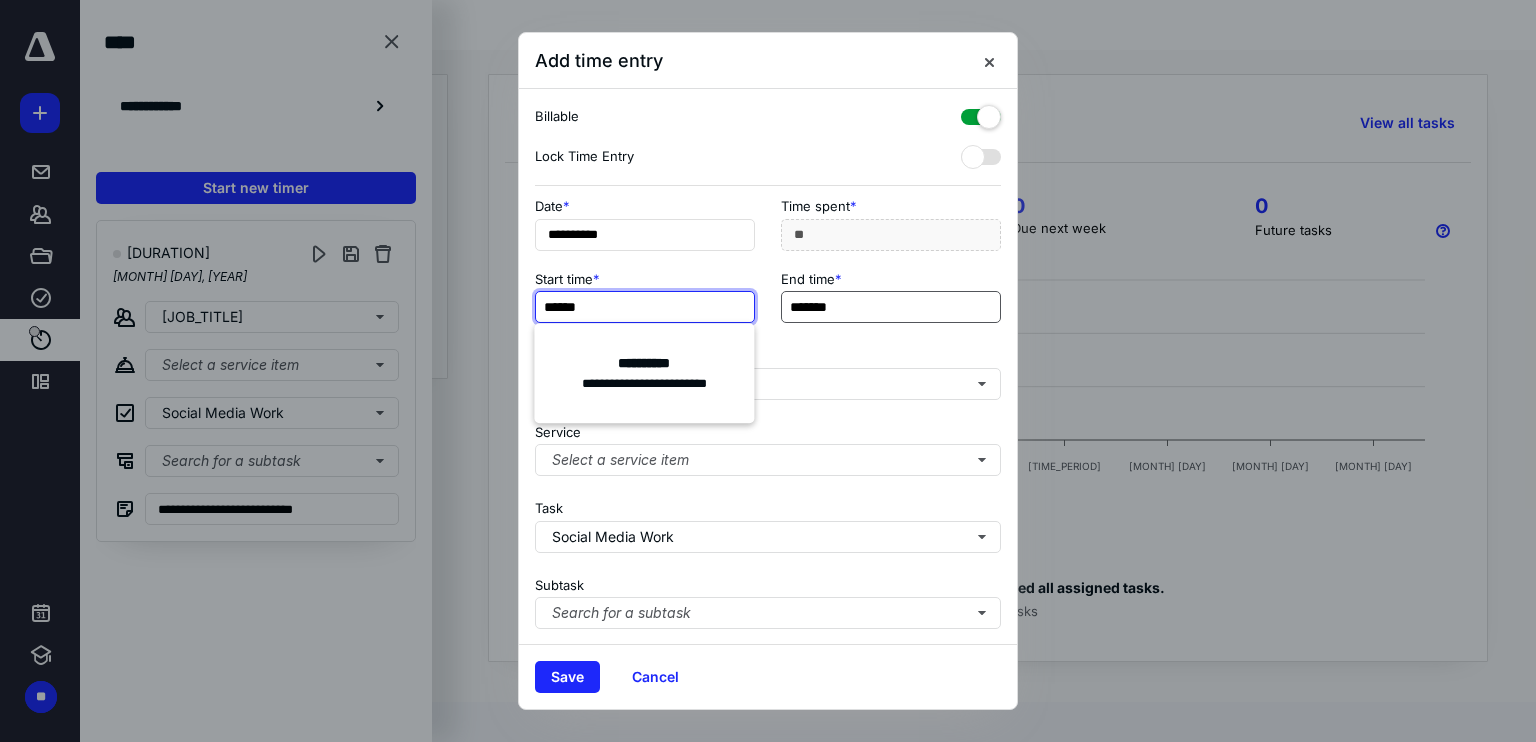 type on "******" 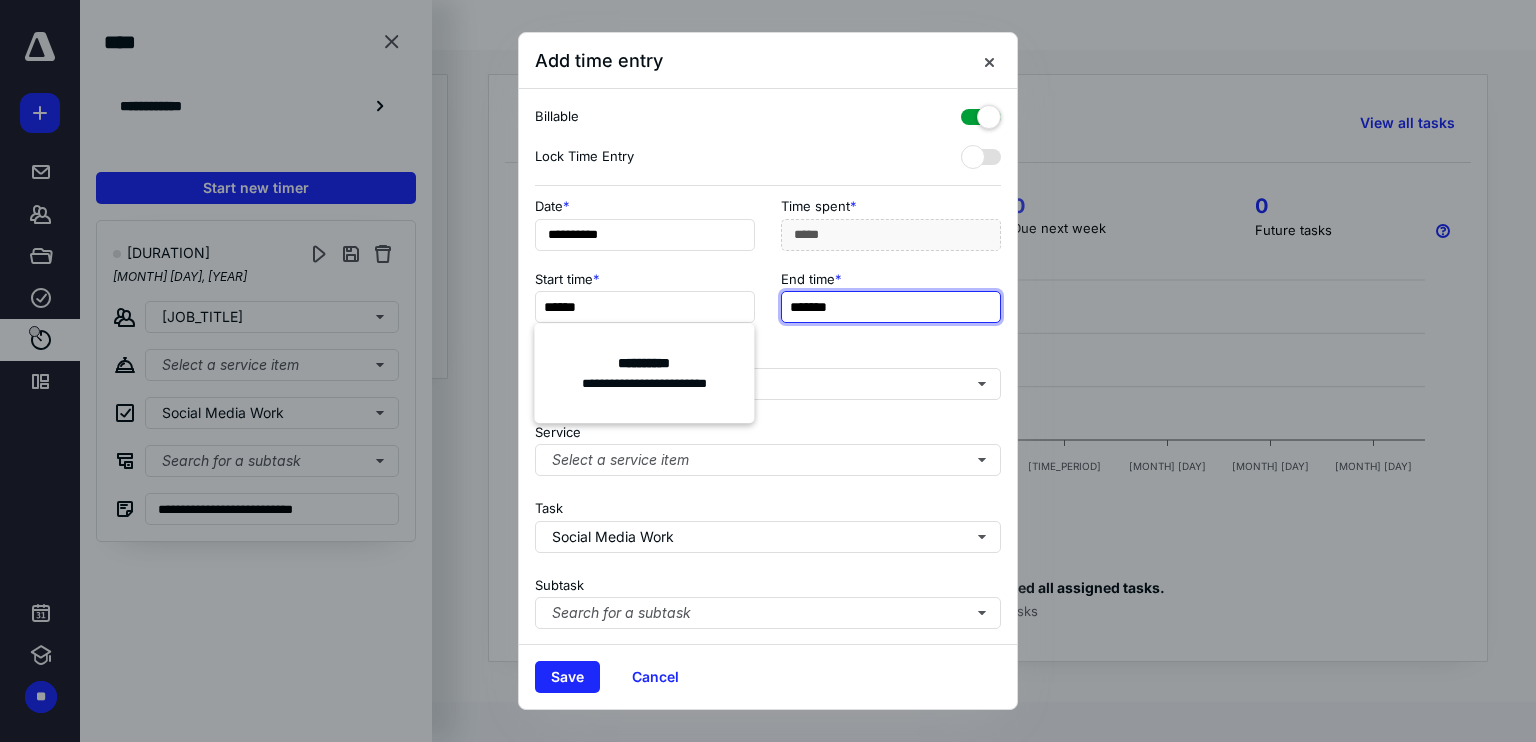 click on "*******" at bounding box center [645, 307] 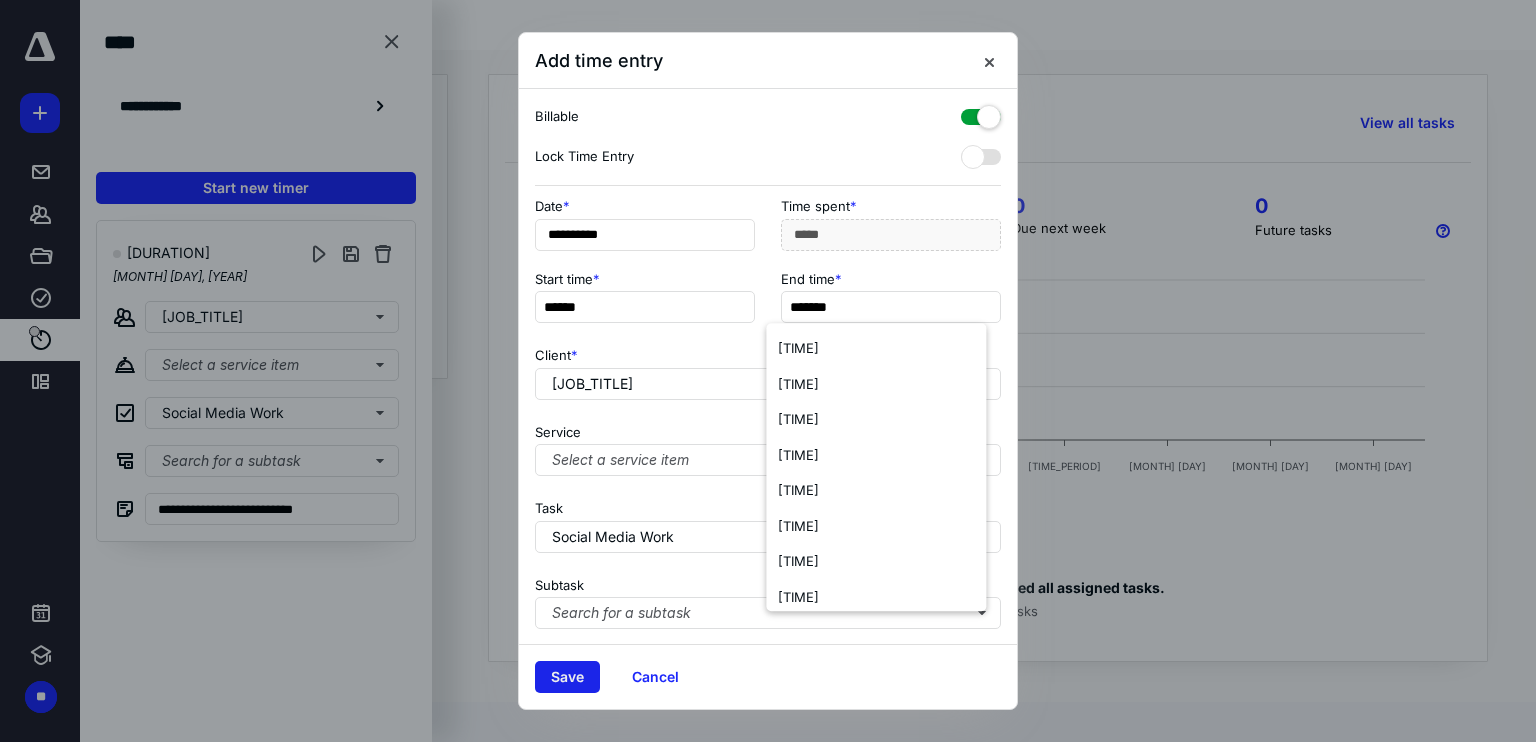 click on "Save" at bounding box center (567, 677) 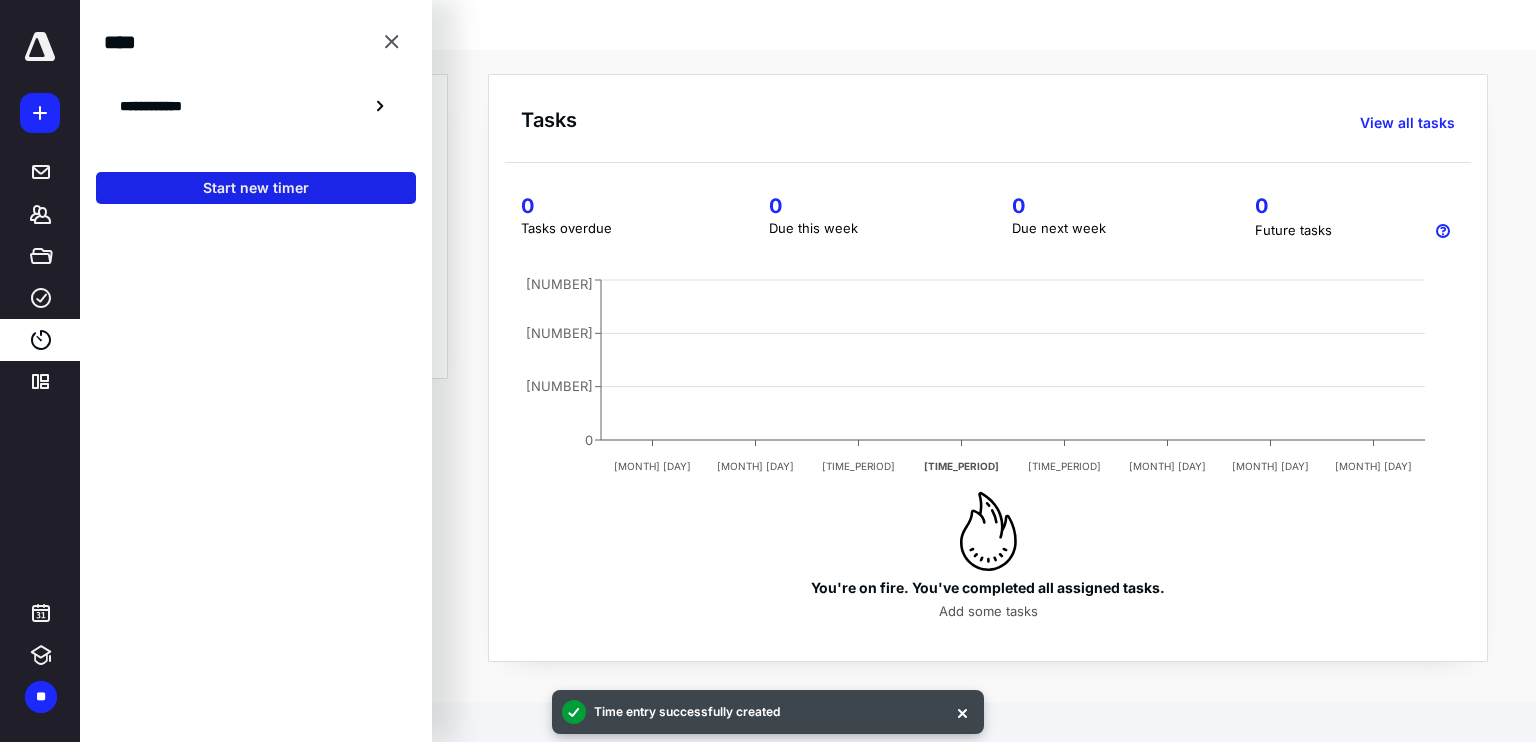 click on "Start new timer" at bounding box center [256, 188] 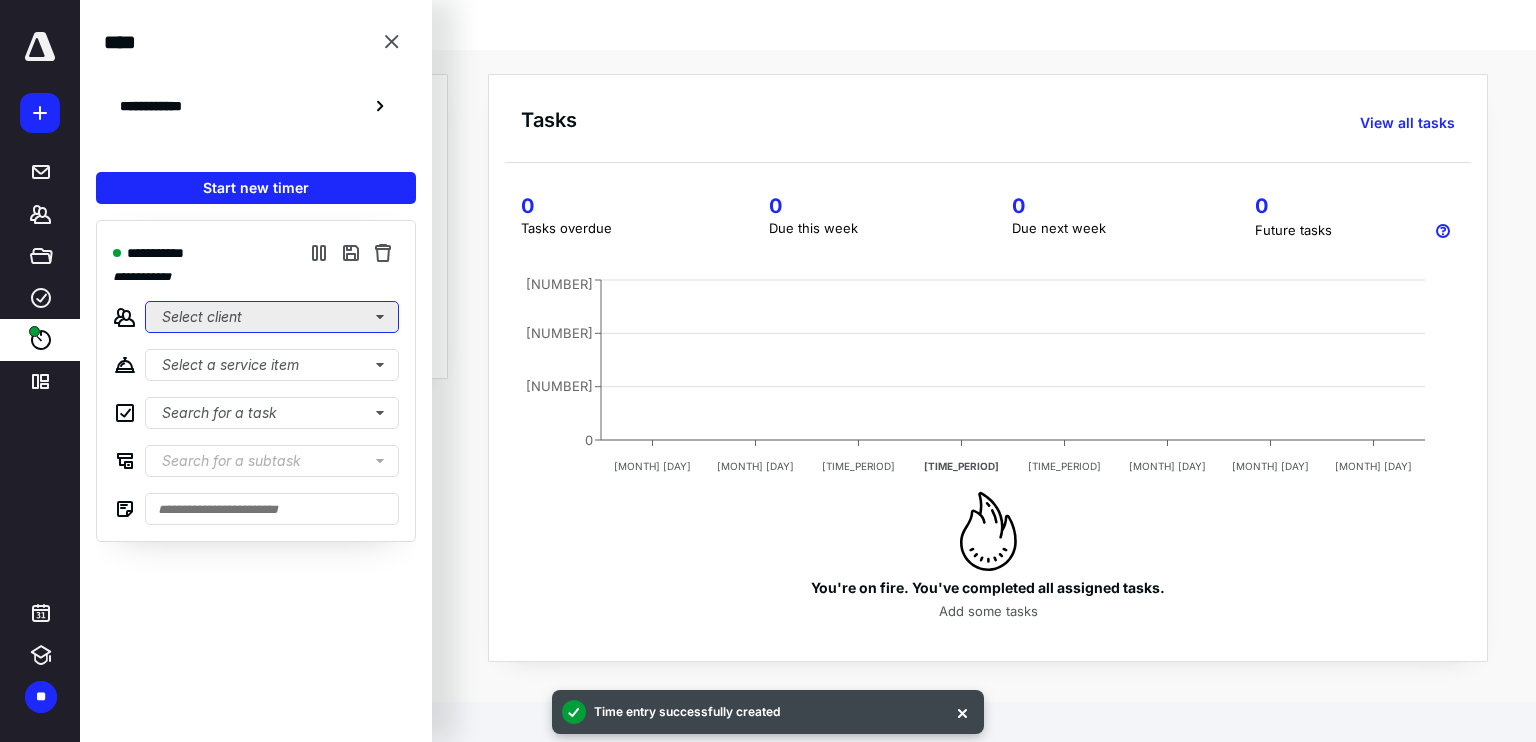 click on "Select client" at bounding box center [272, 317] 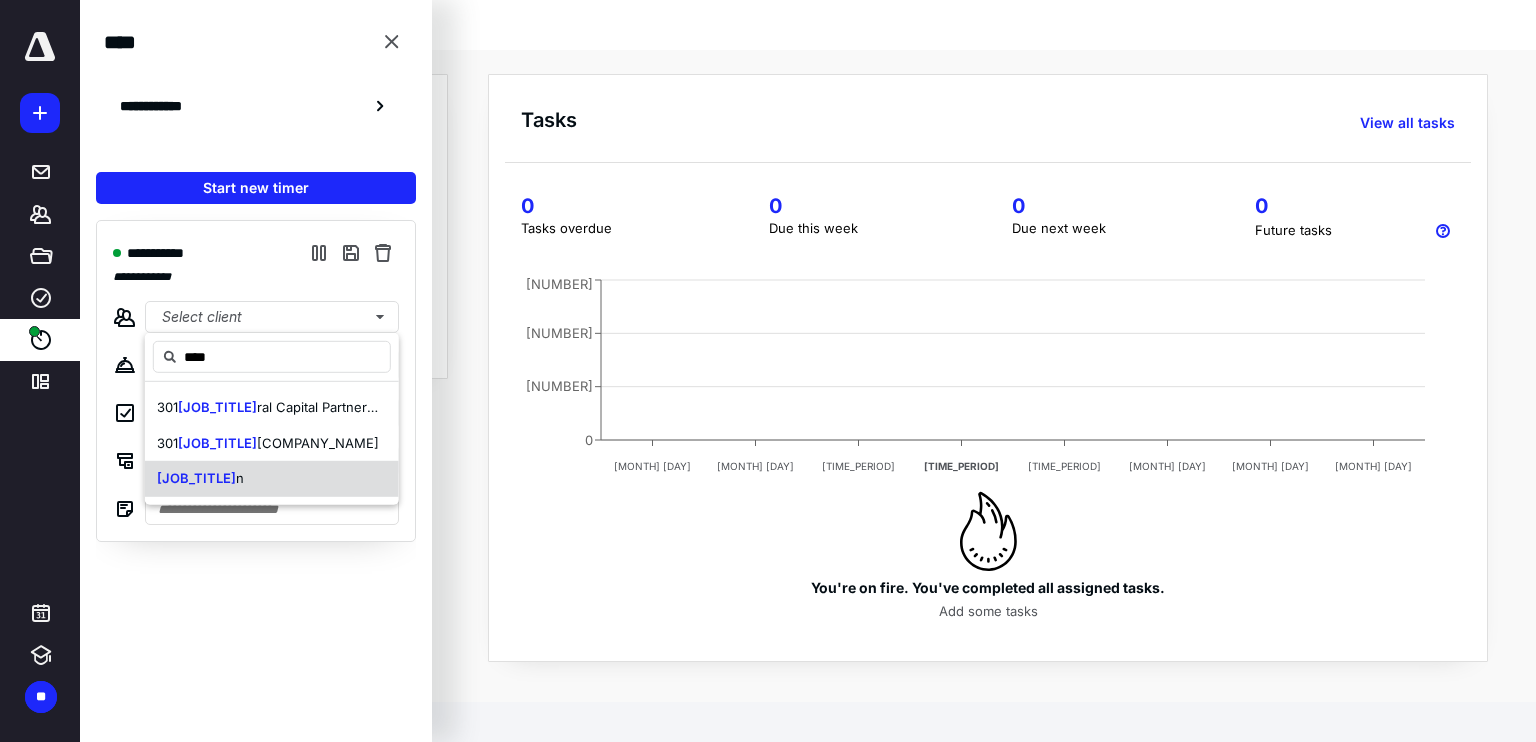 click on "[JOB_TITLE]" at bounding box center [272, 479] 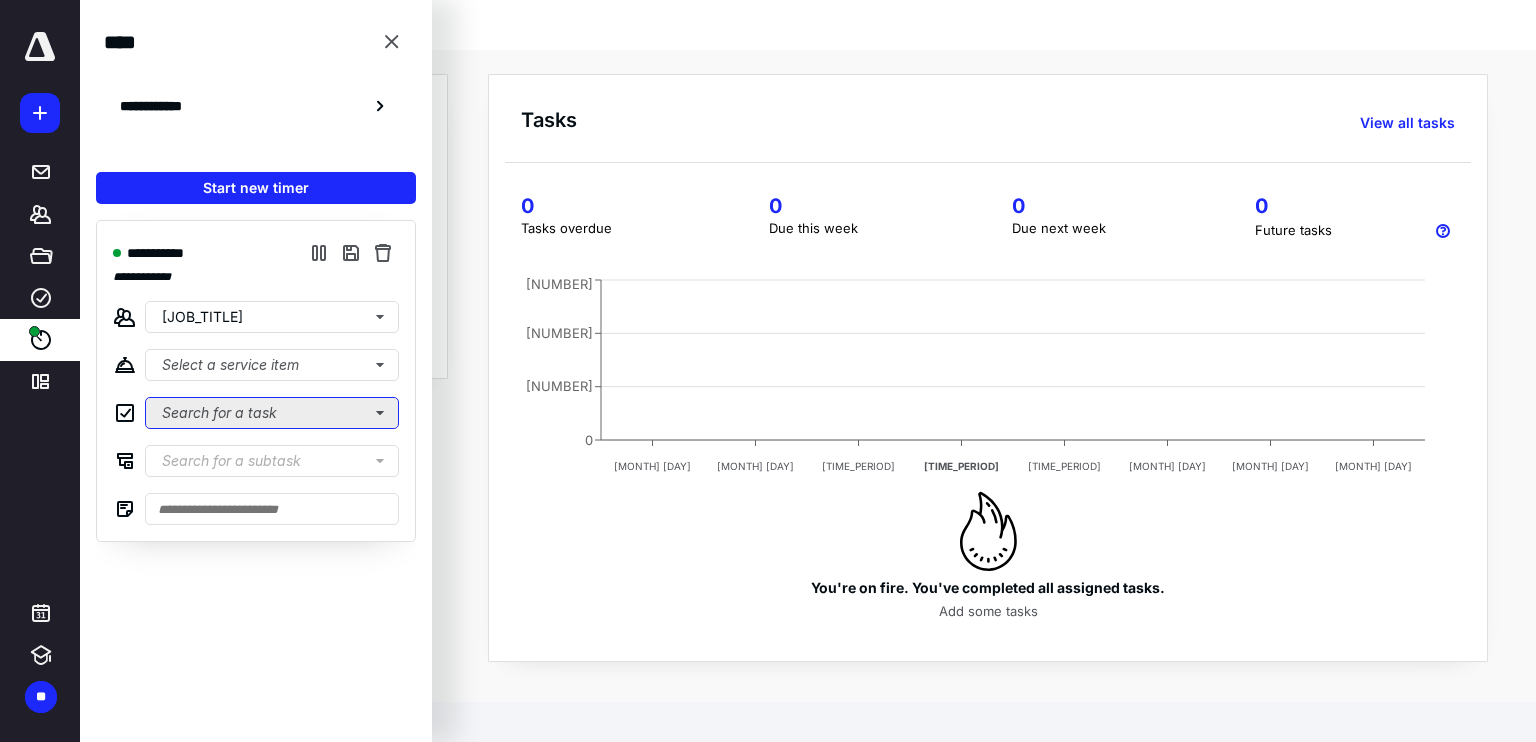 click on "Search for a task" at bounding box center (272, 365) 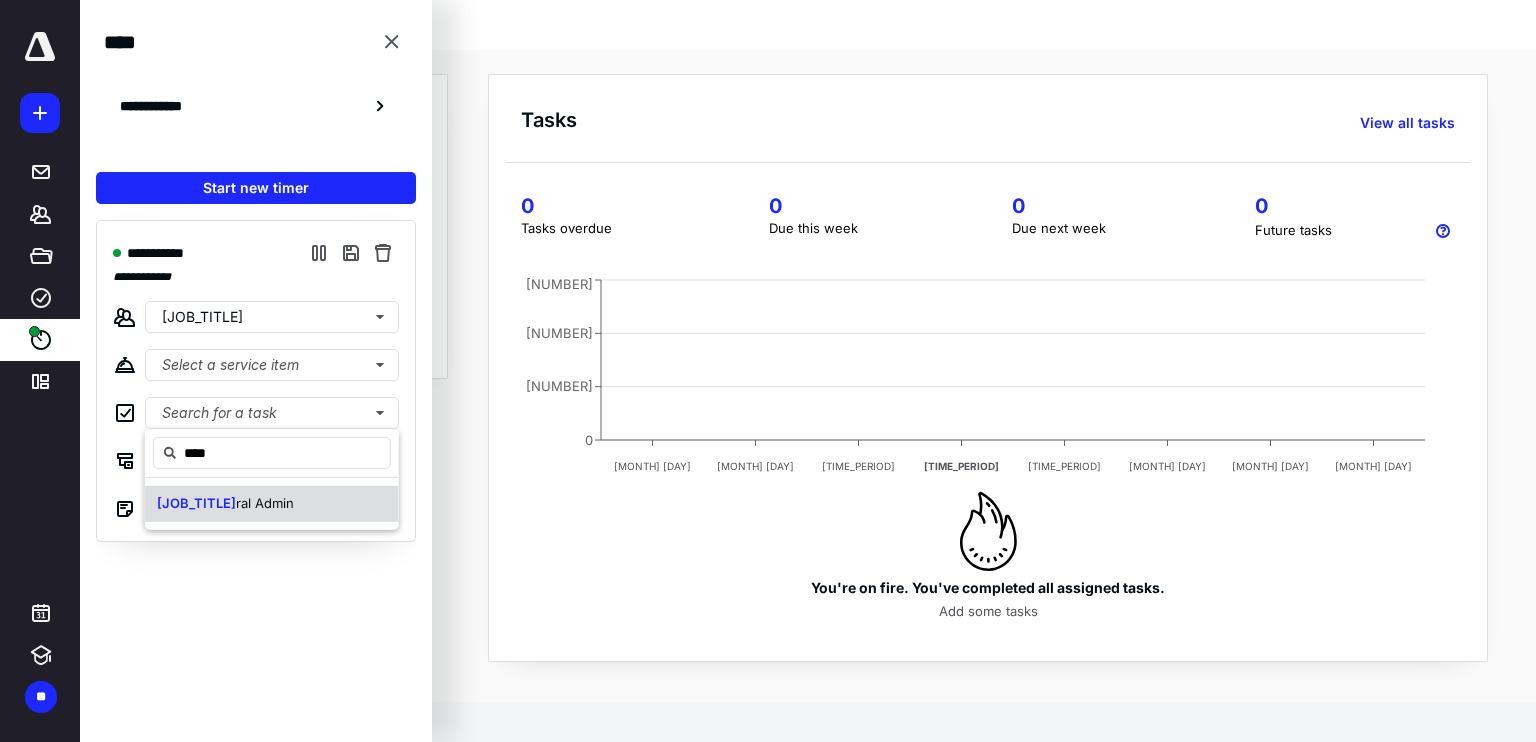 click on "[JOB_TITLE]" at bounding box center (272, 504) 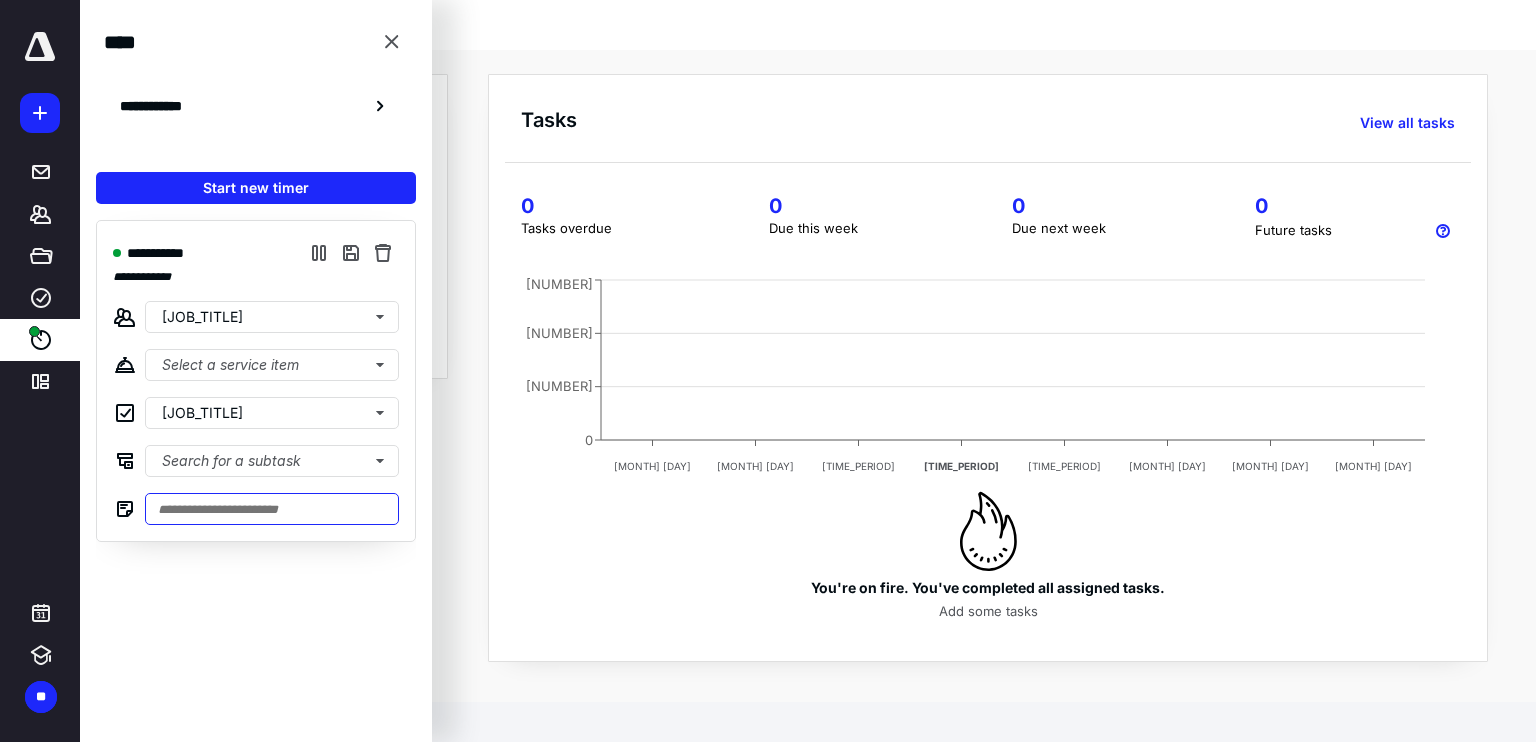 click at bounding box center (272, 509) 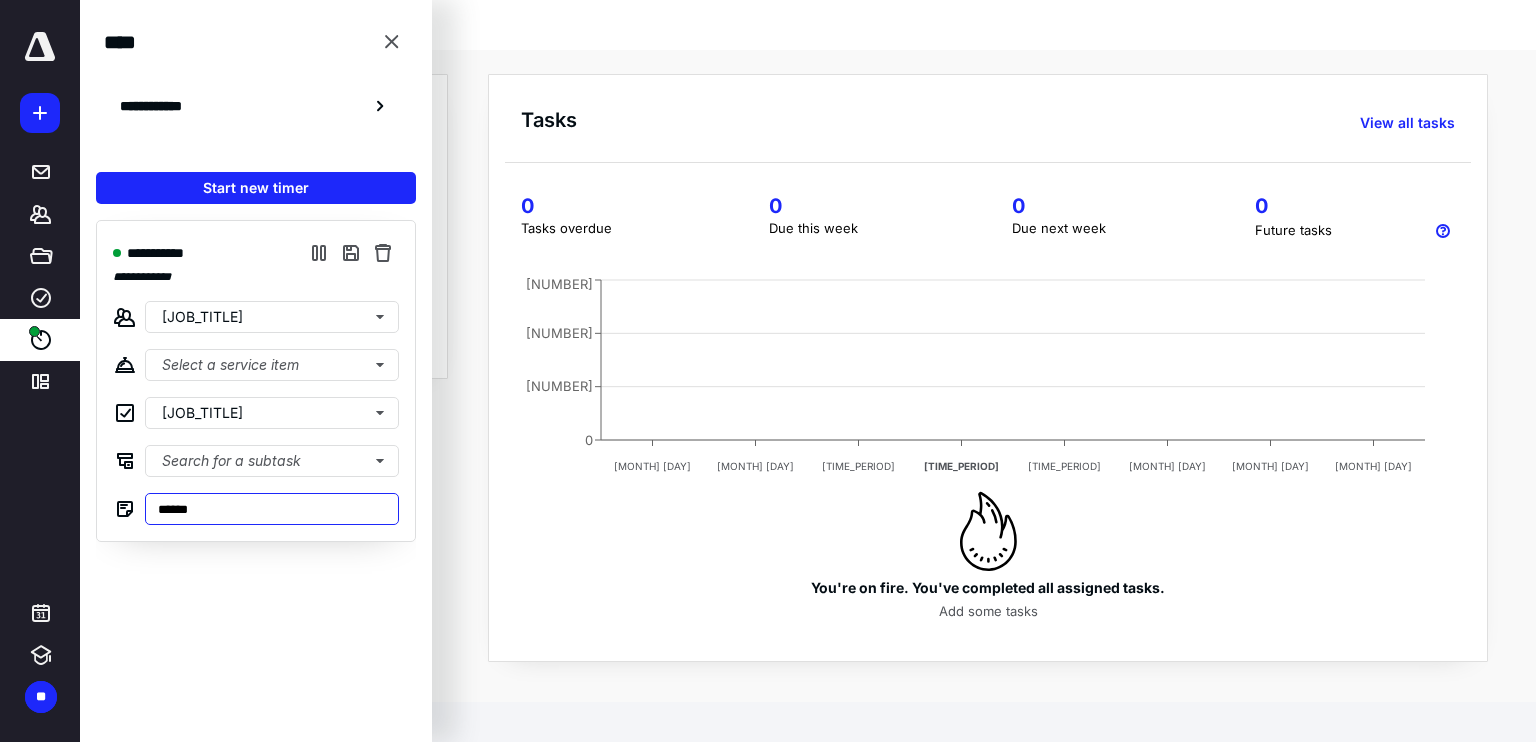 type on "******" 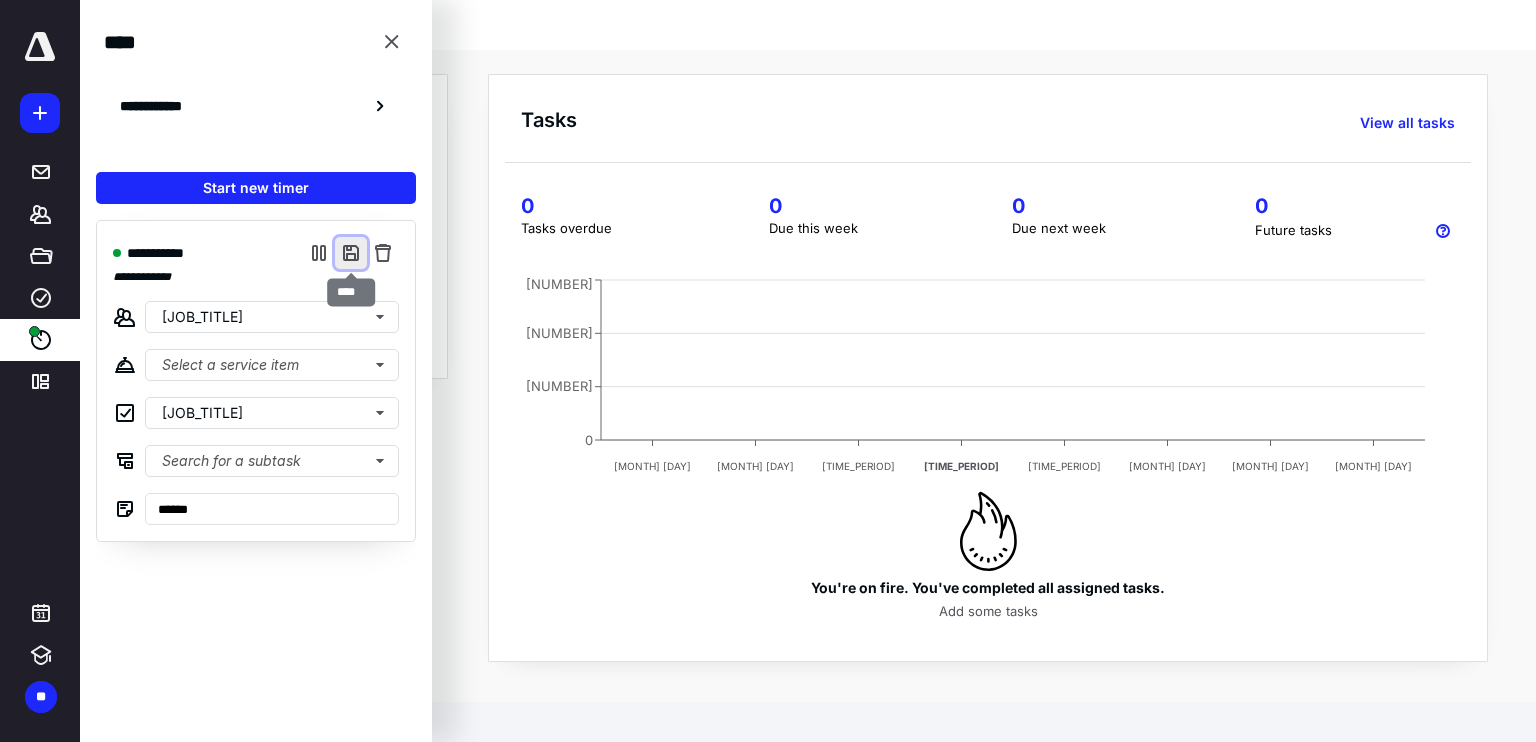 click at bounding box center (351, 253) 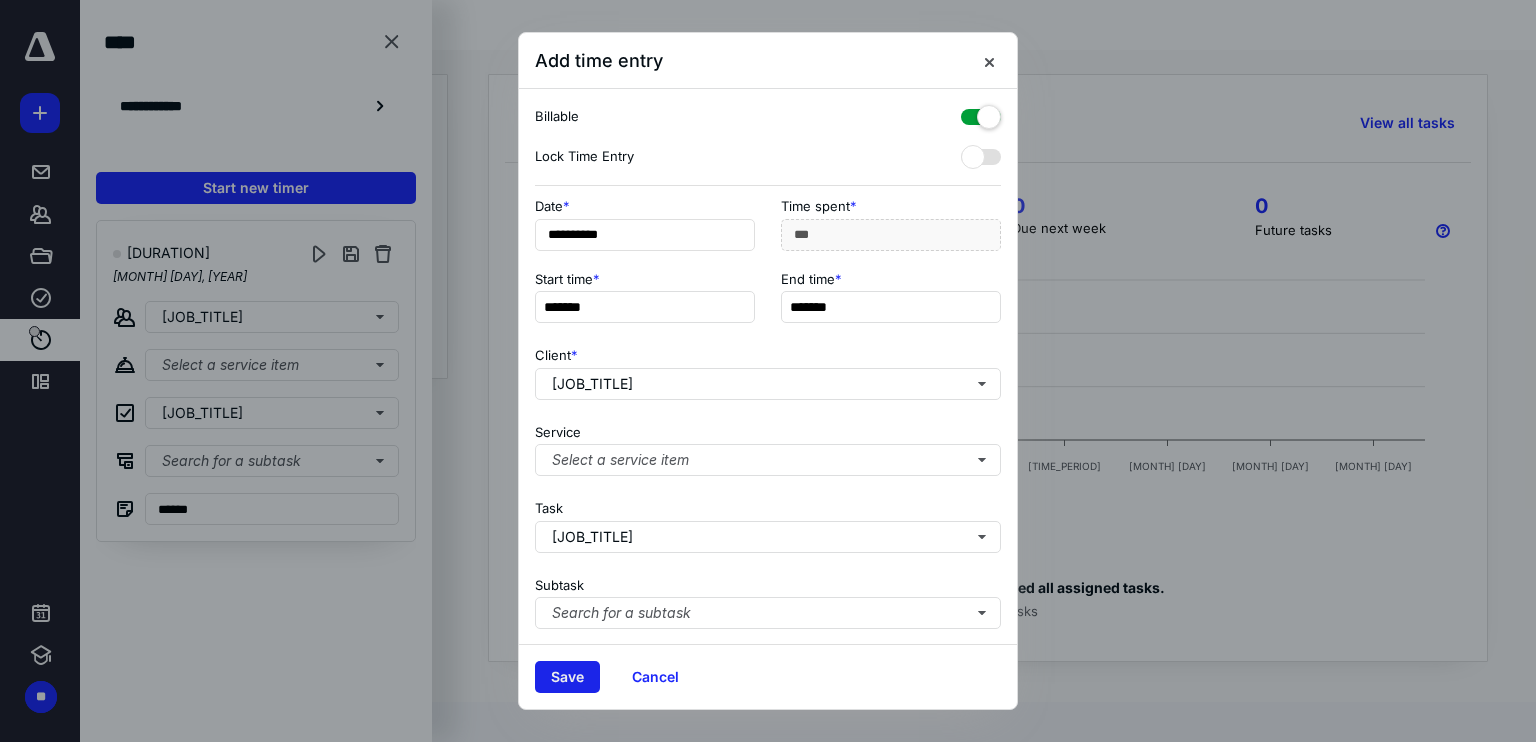 click on "Save" at bounding box center [567, 677] 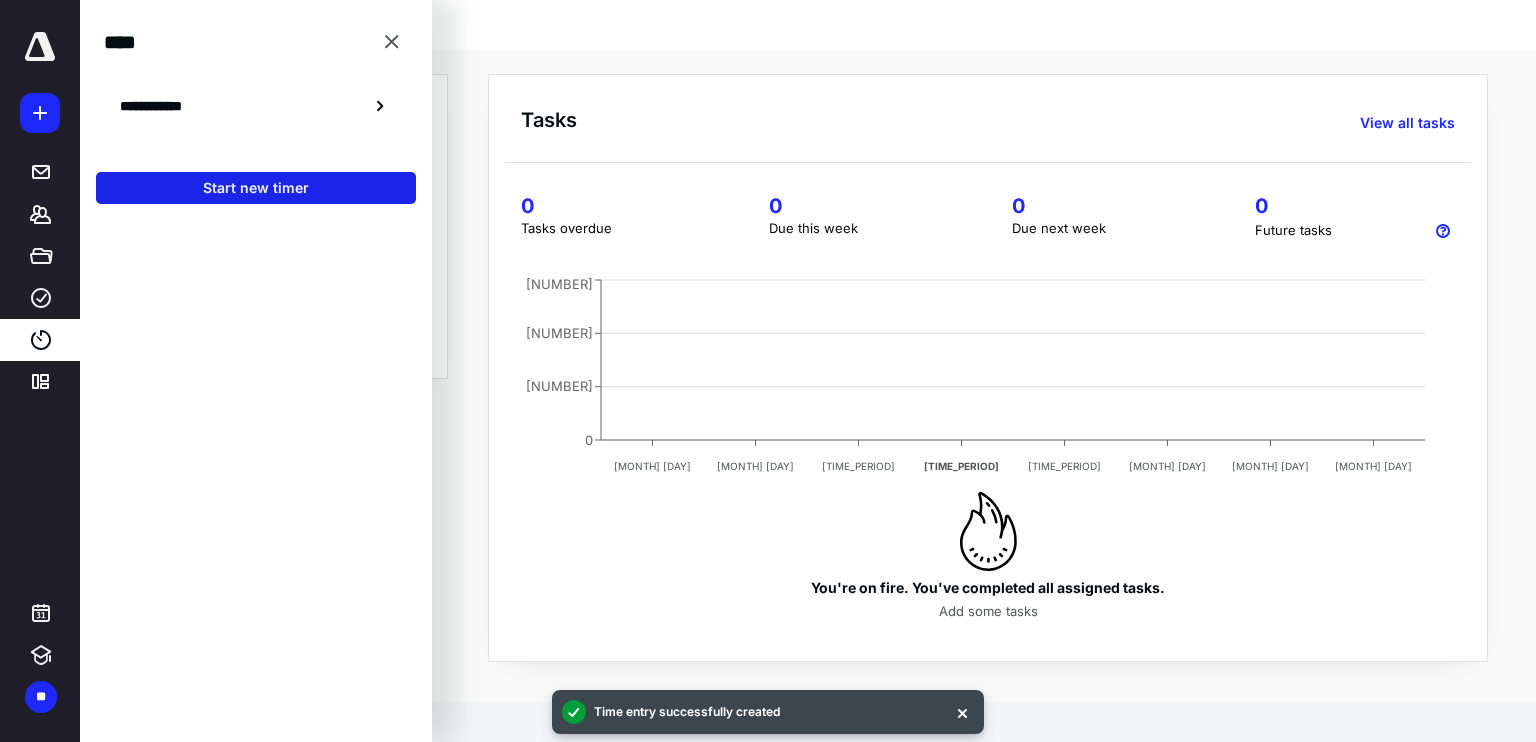 click on "Start new timer" at bounding box center [256, 188] 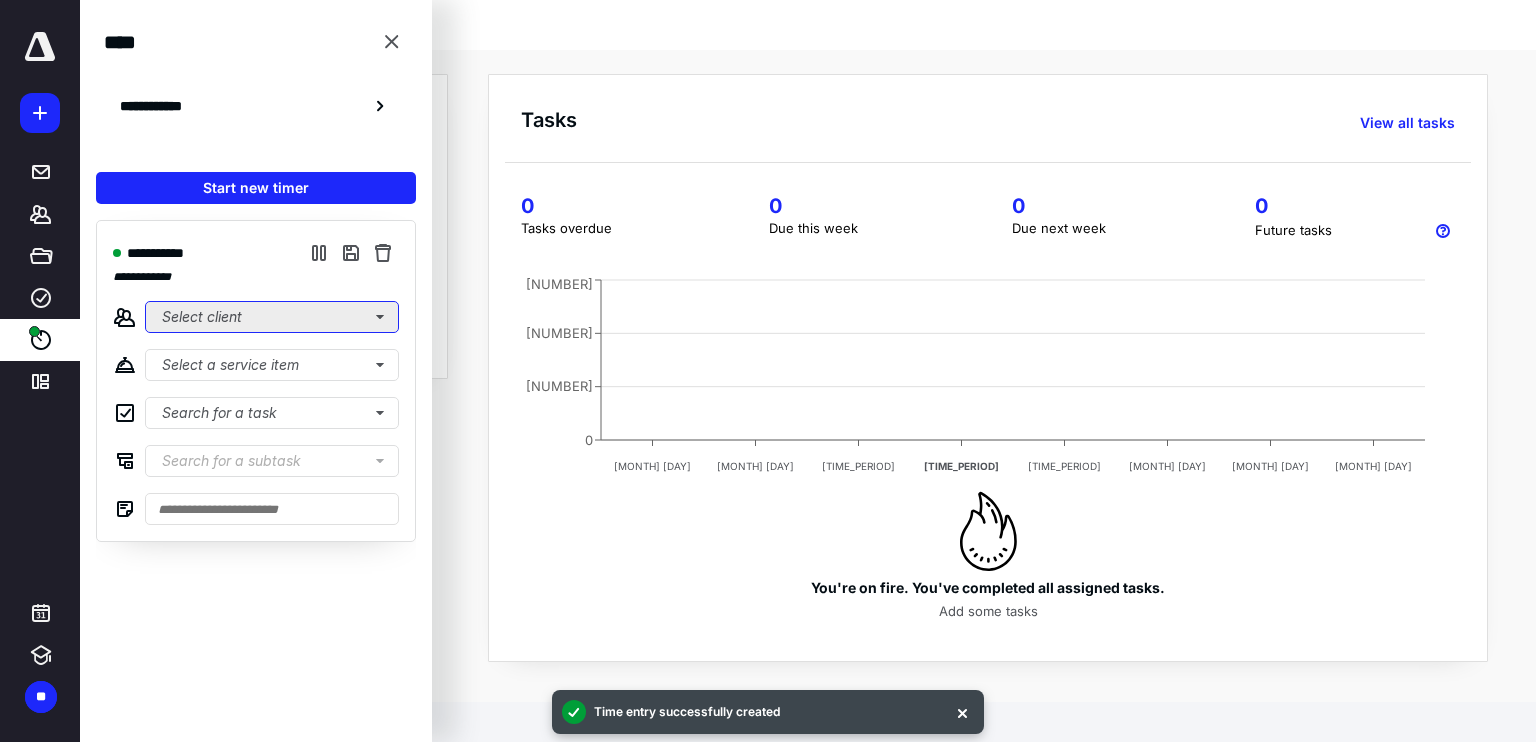 click on "Select client" at bounding box center [272, 317] 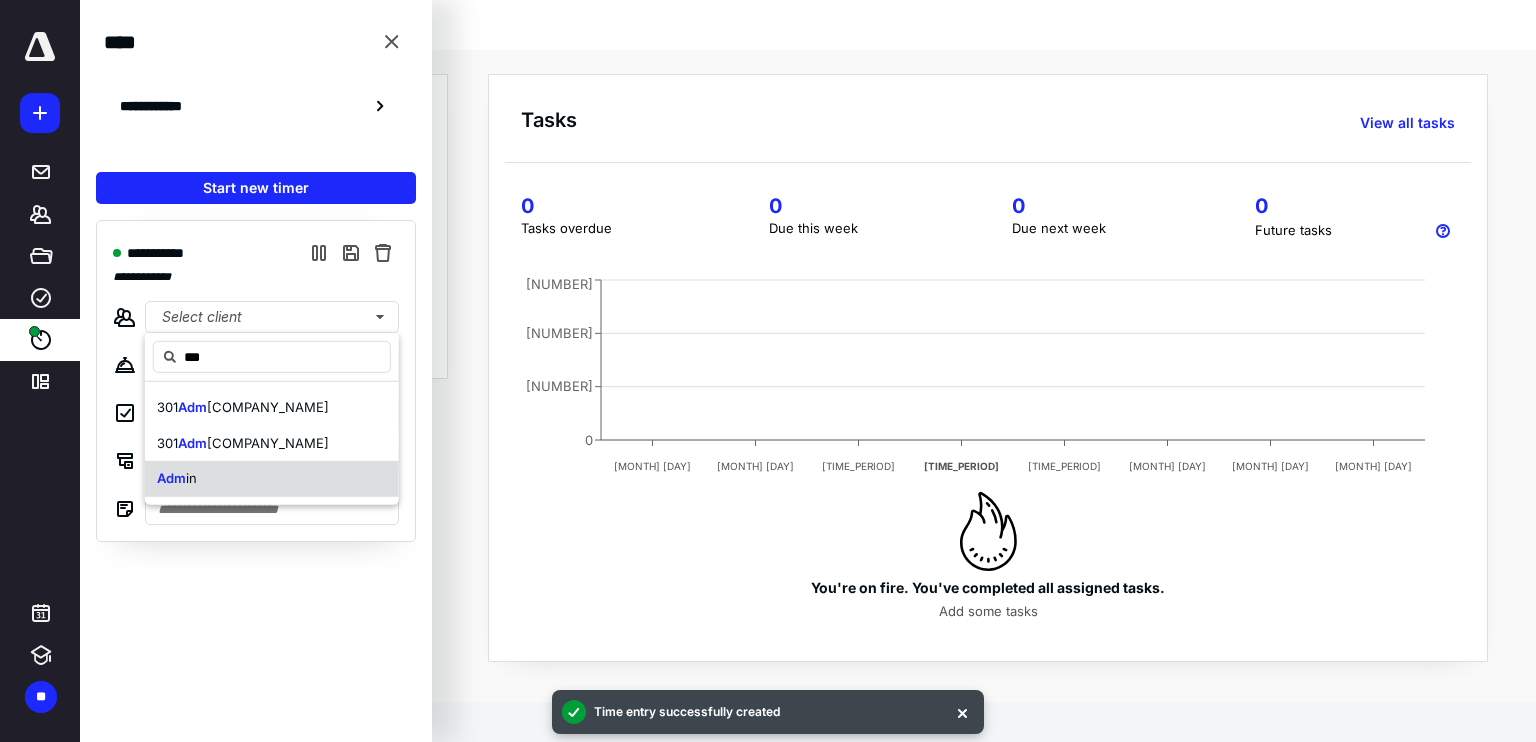 click on "[JOB_TITLE]" at bounding box center (272, 479) 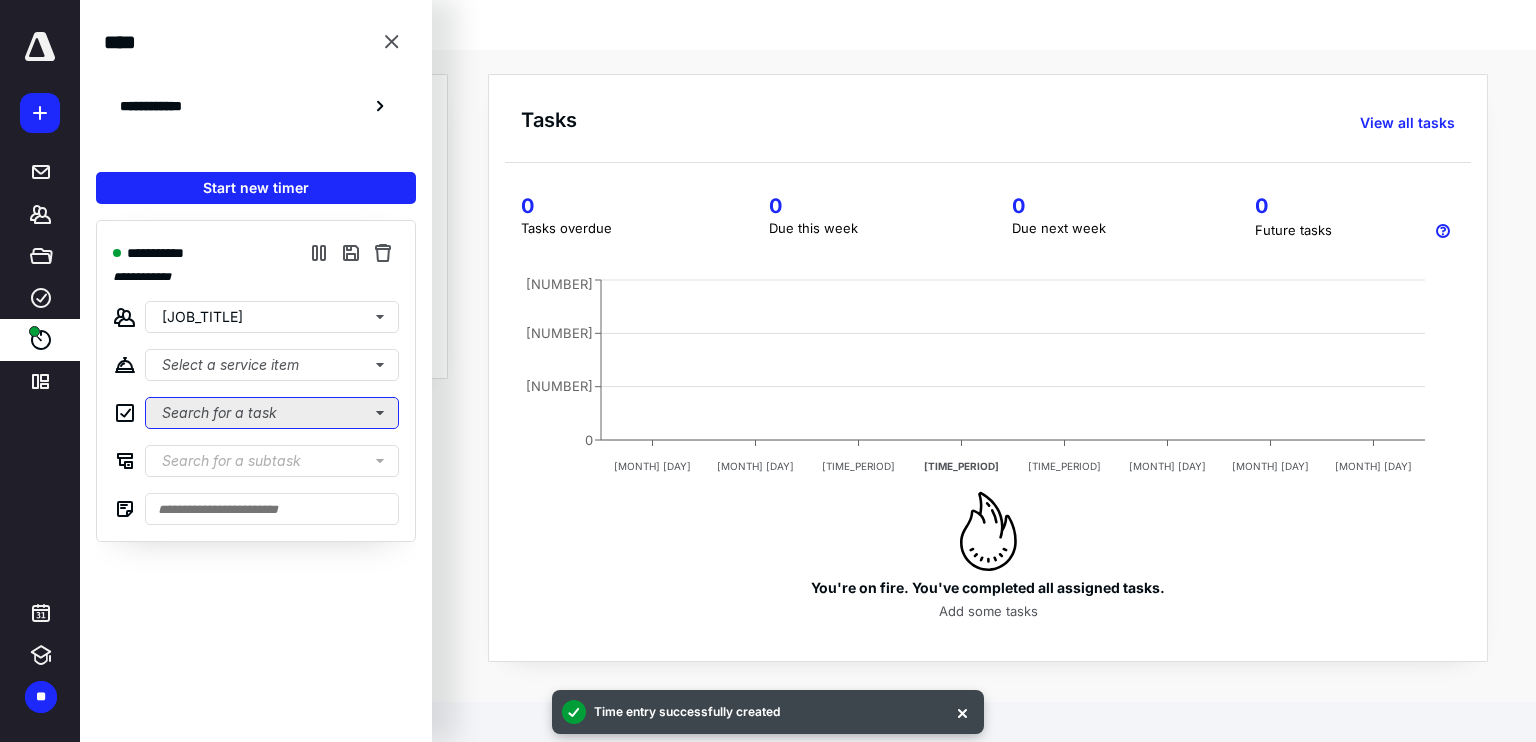 click on "Search for a task" at bounding box center [272, 365] 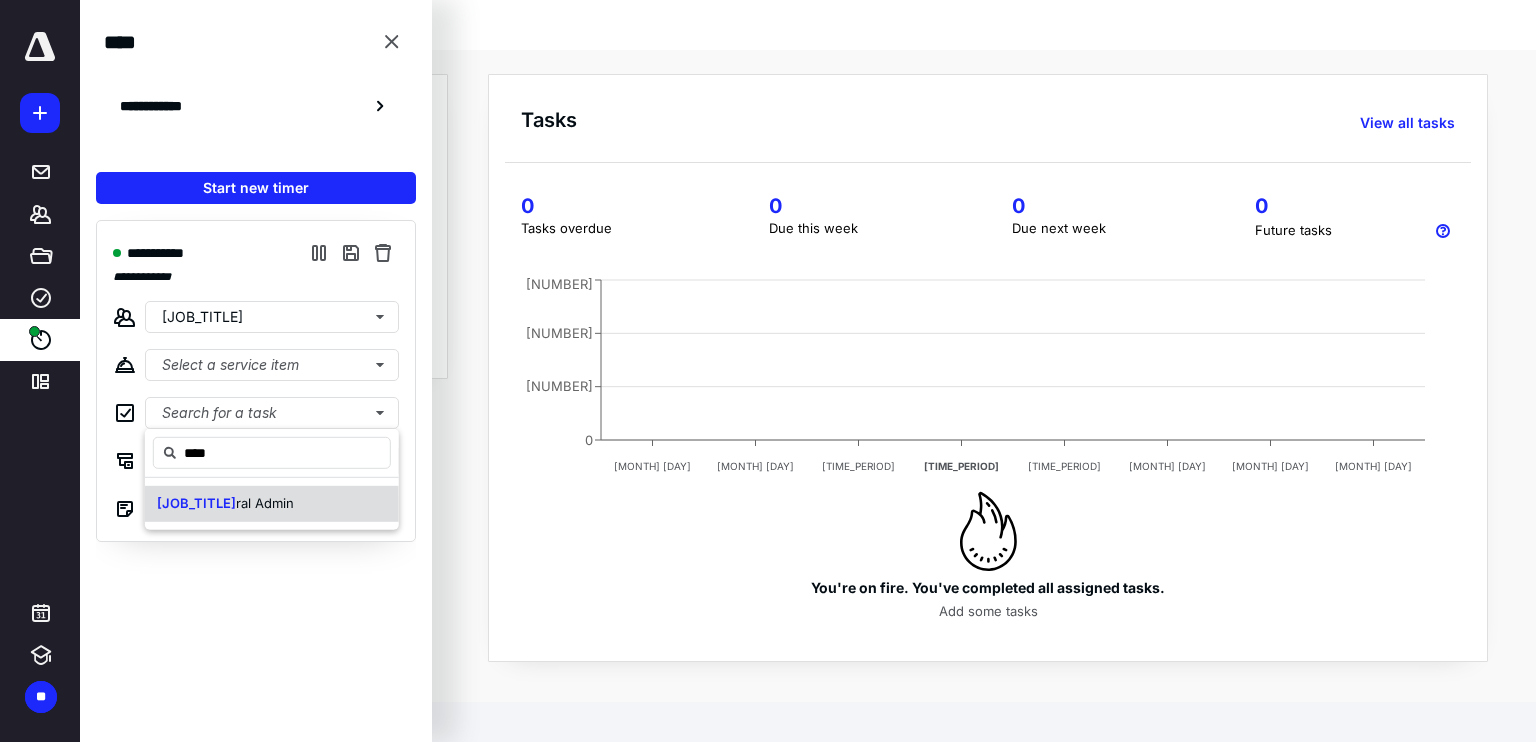 click on "ral Admin" at bounding box center [265, 503] 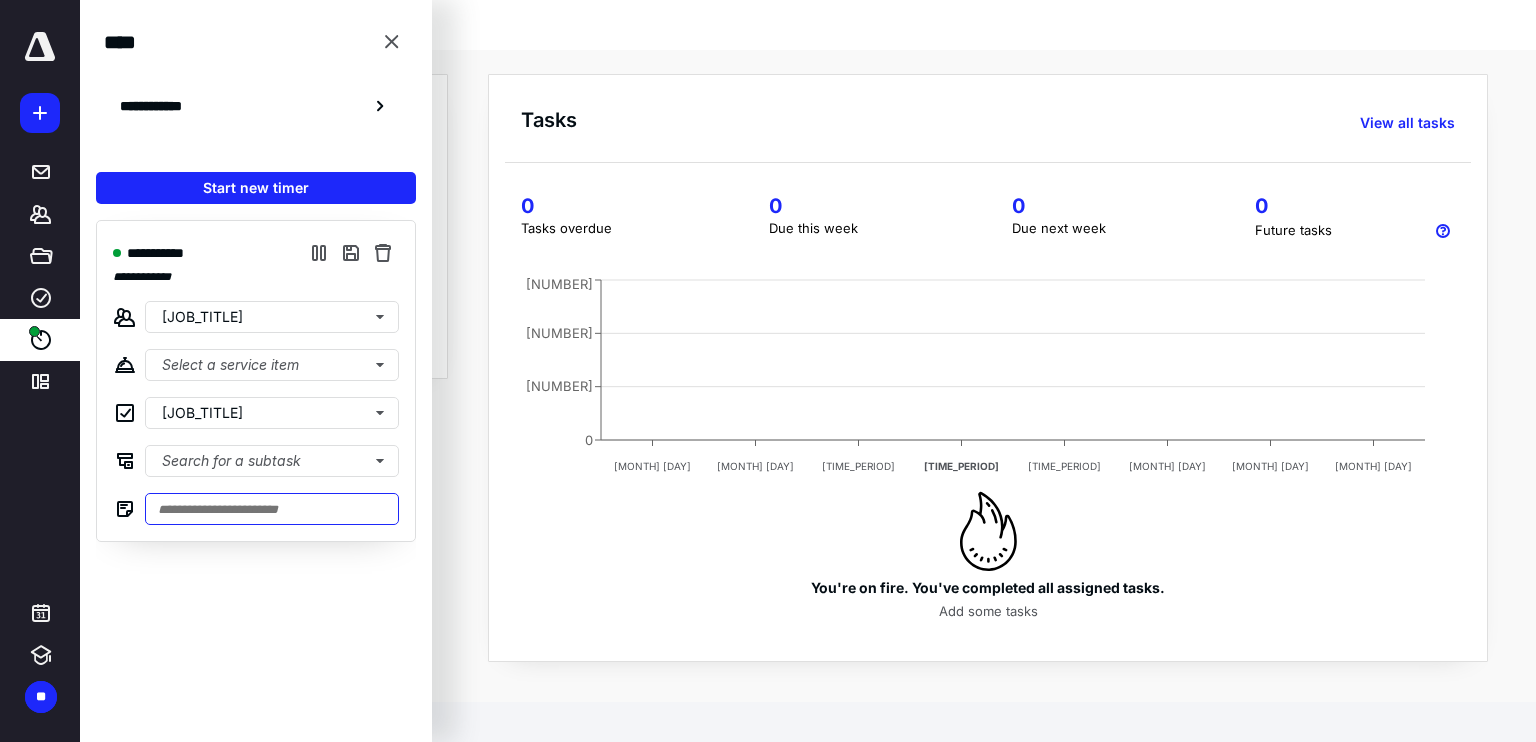 click at bounding box center [272, 509] 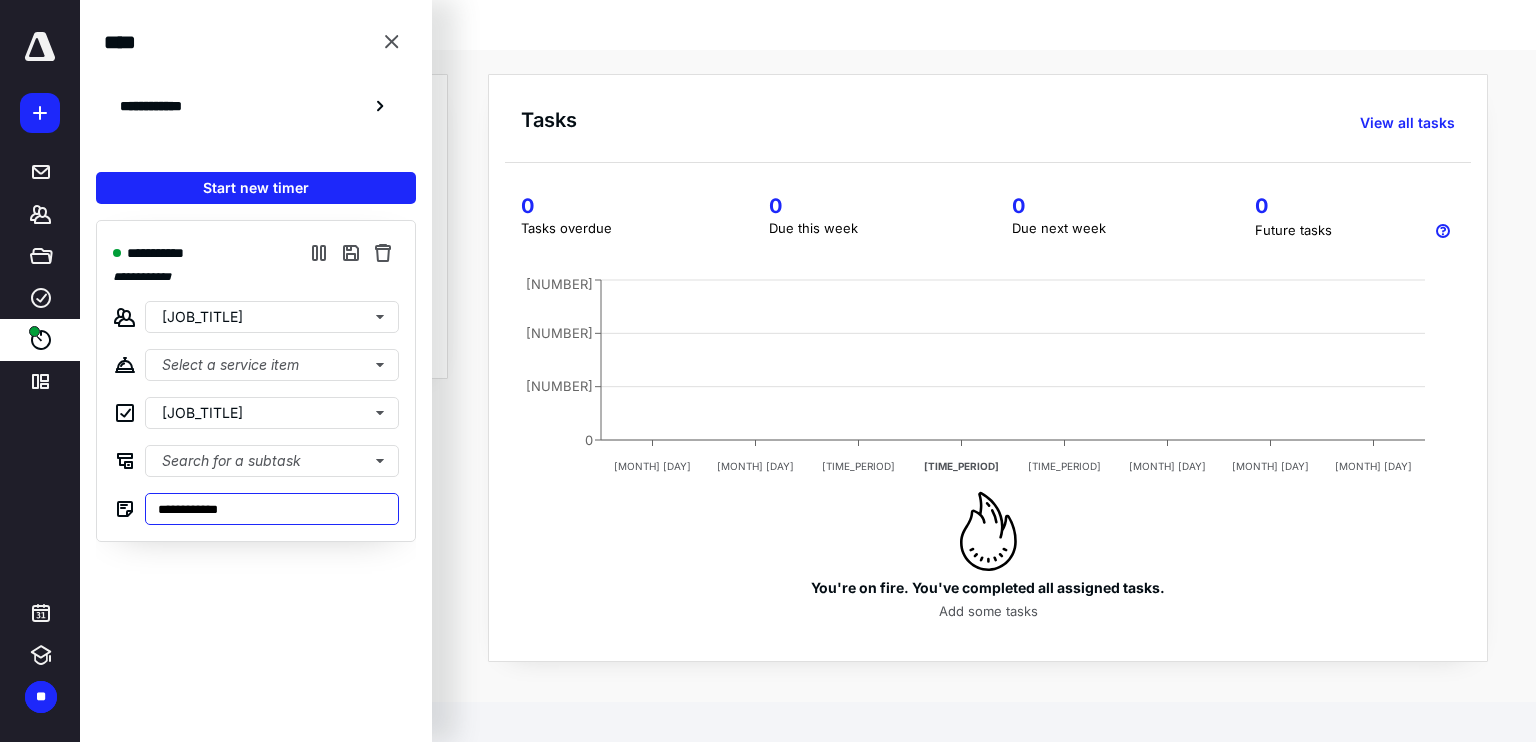 type on "**********" 